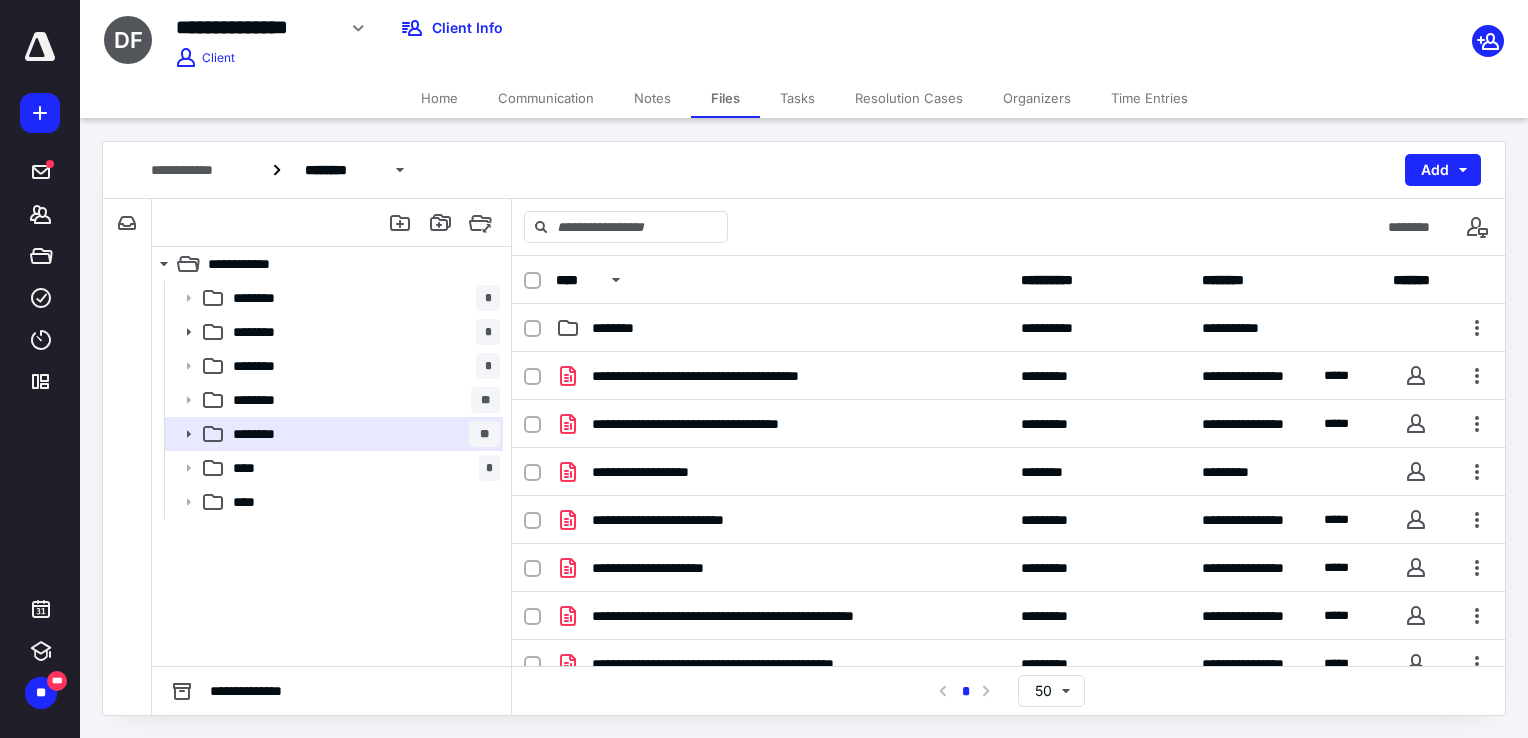 scroll, scrollTop: 0, scrollLeft: 0, axis: both 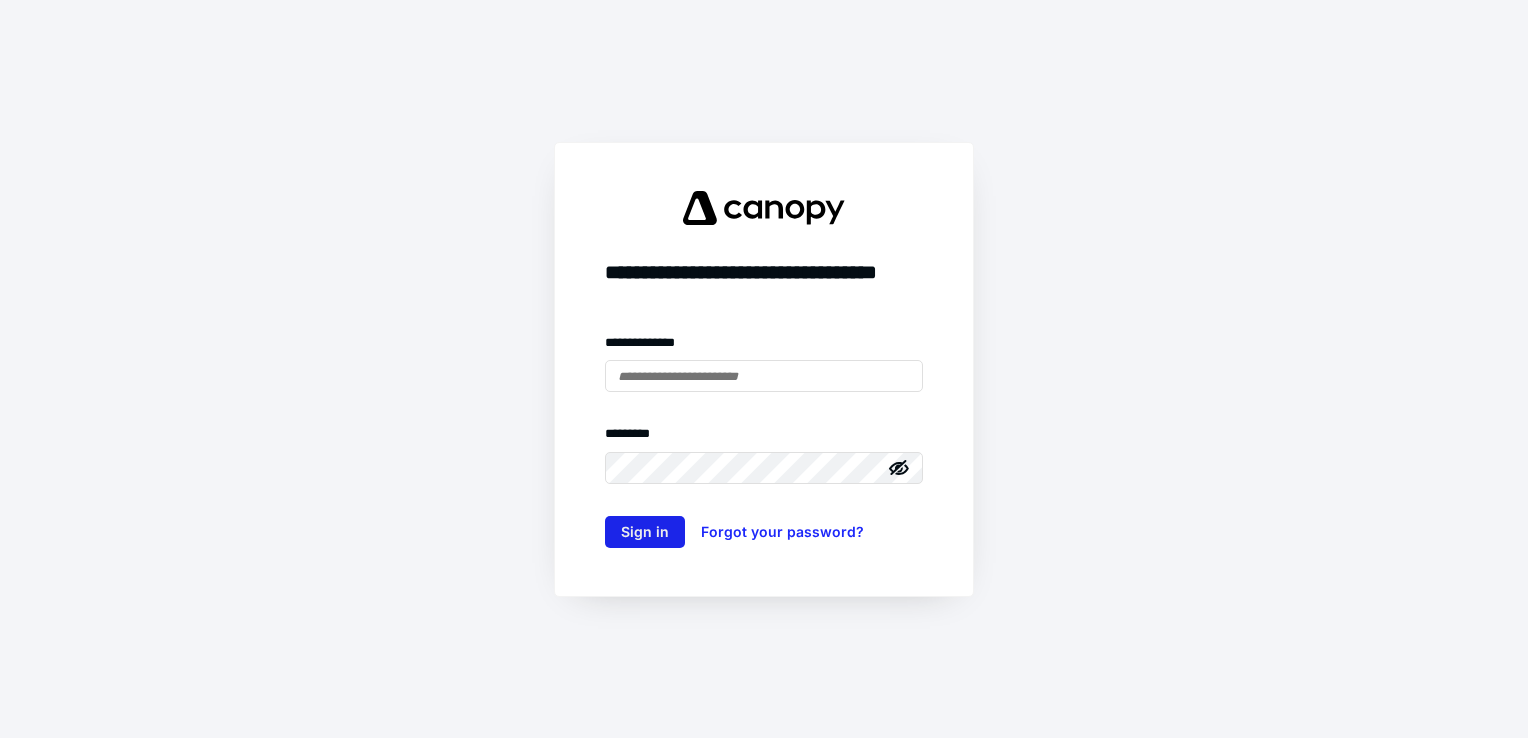 type on "**********" 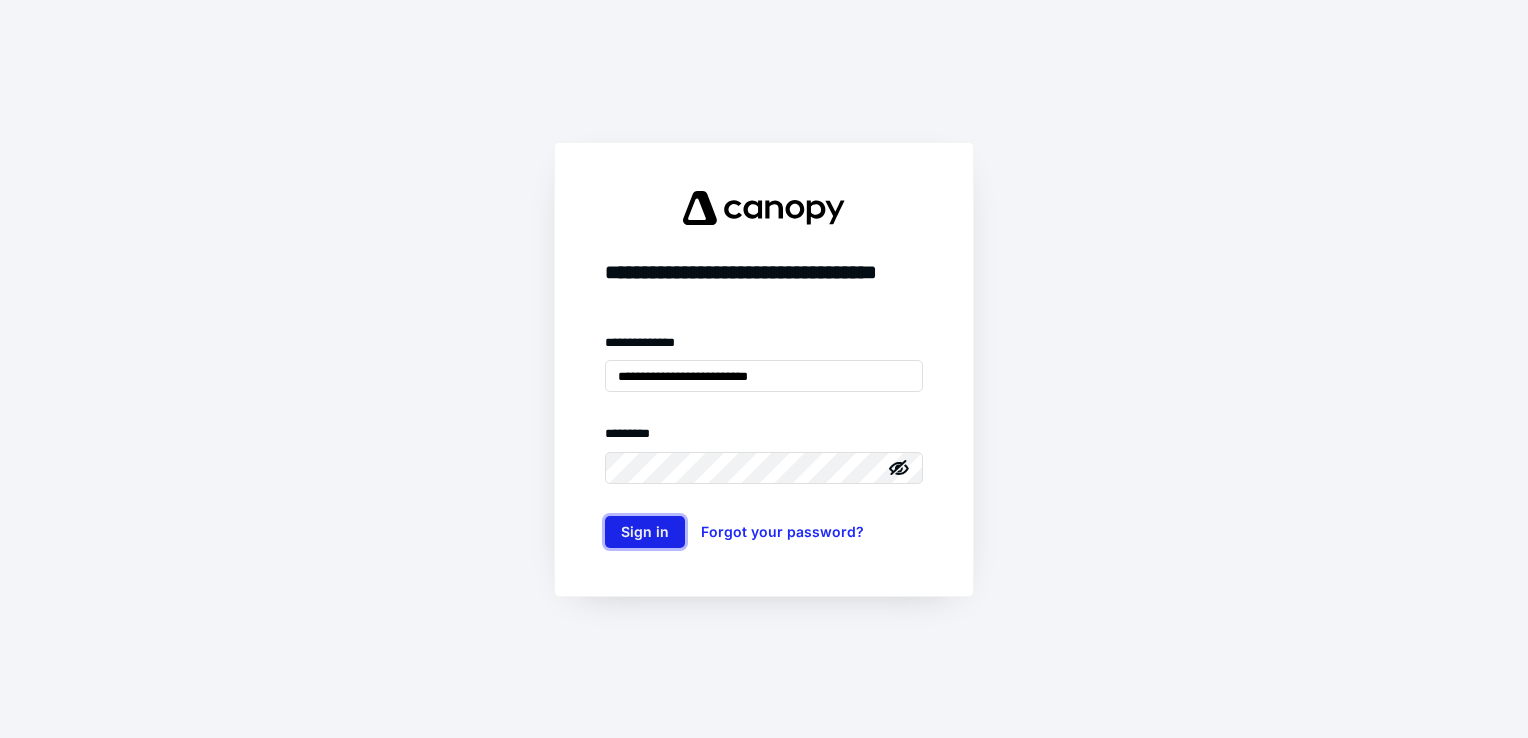click on "Sign in" at bounding box center (645, 532) 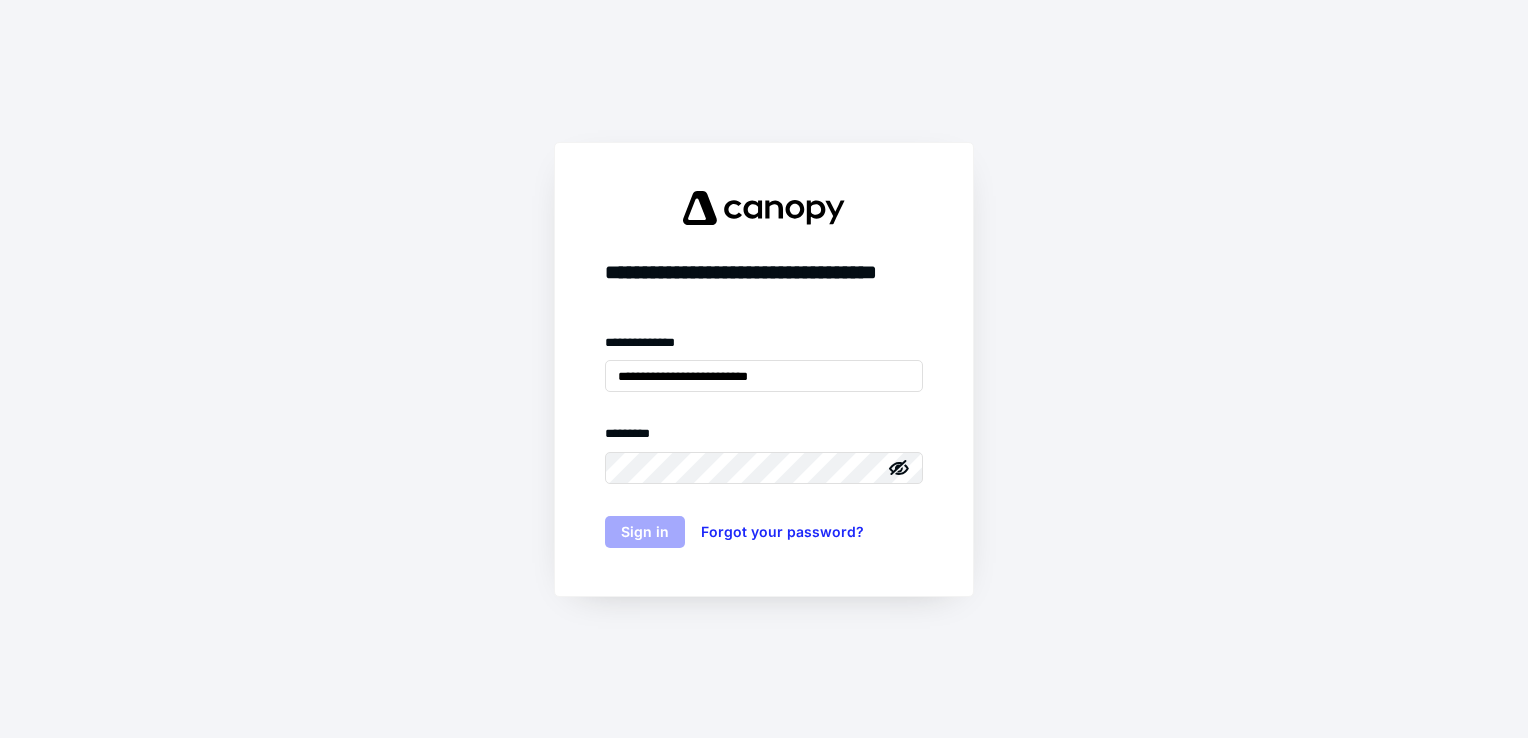 scroll, scrollTop: 0, scrollLeft: 0, axis: both 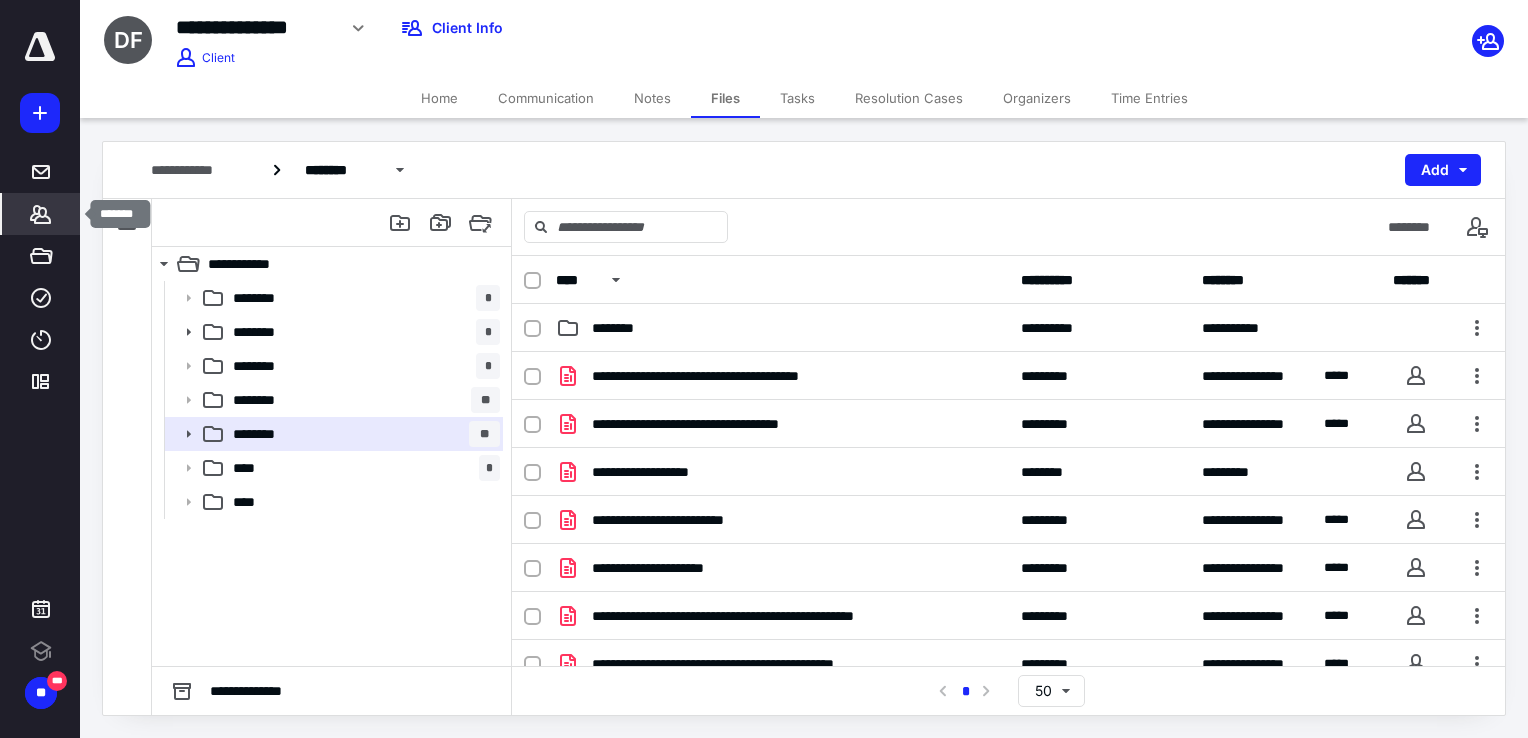 click 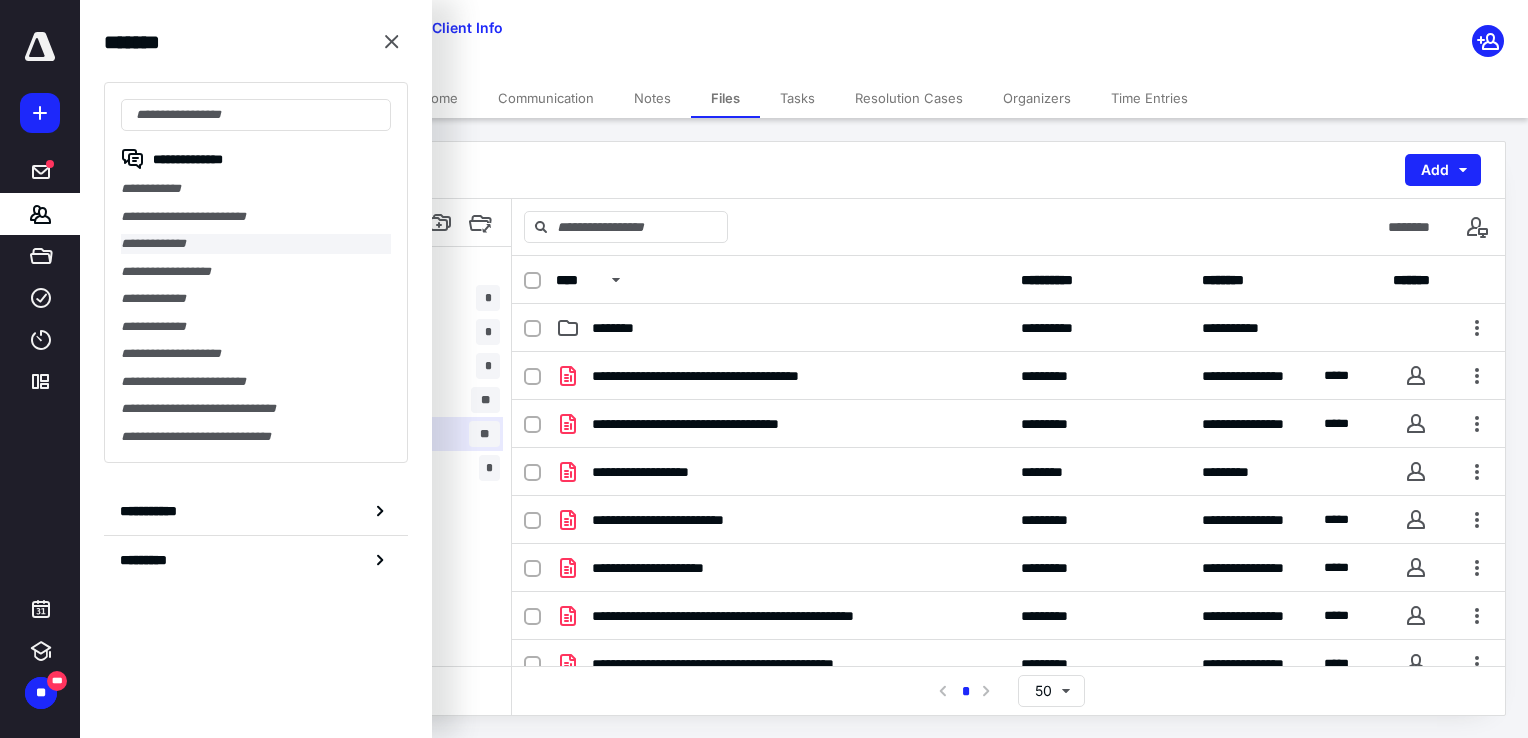 click on "**********" at bounding box center (256, 244) 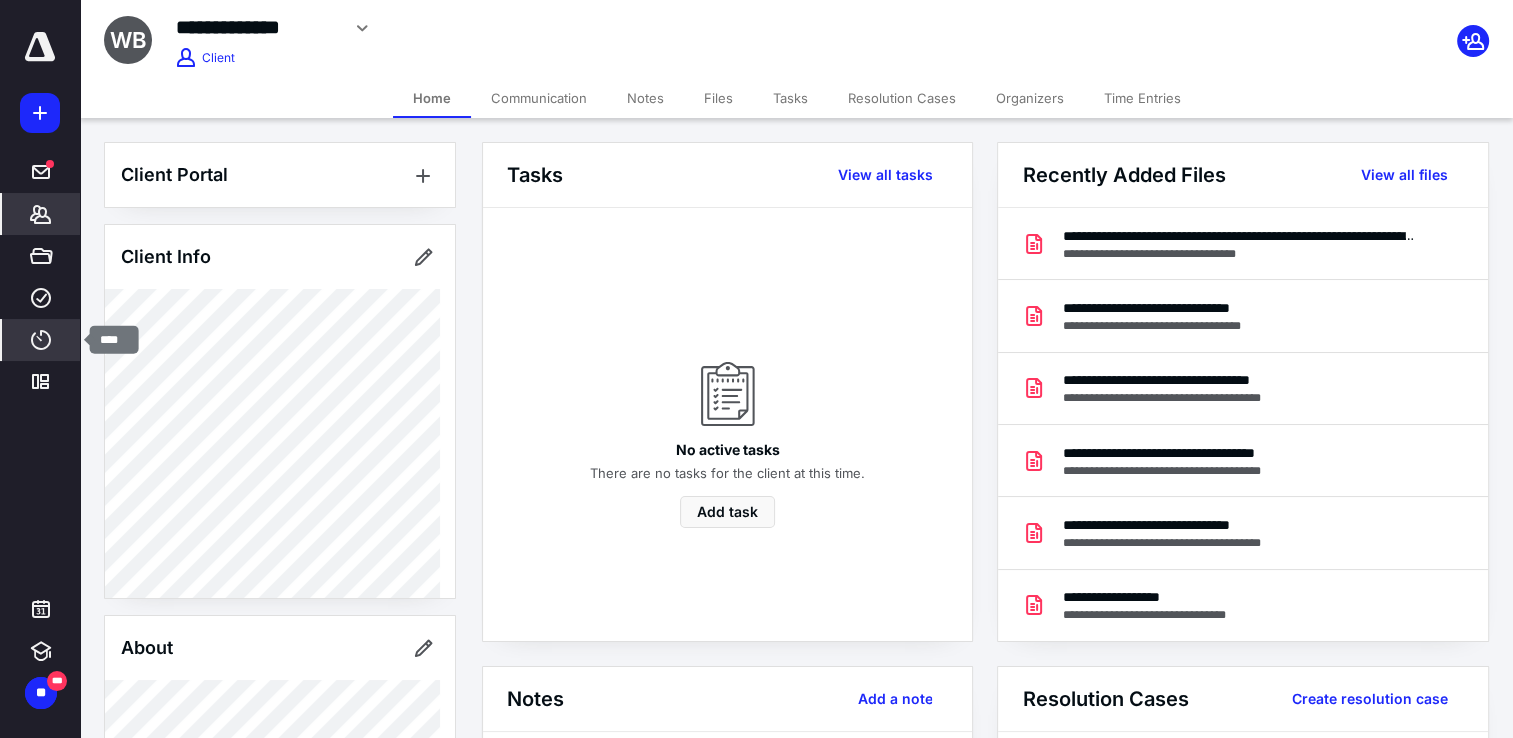 click on "****" at bounding box center [41, 340] 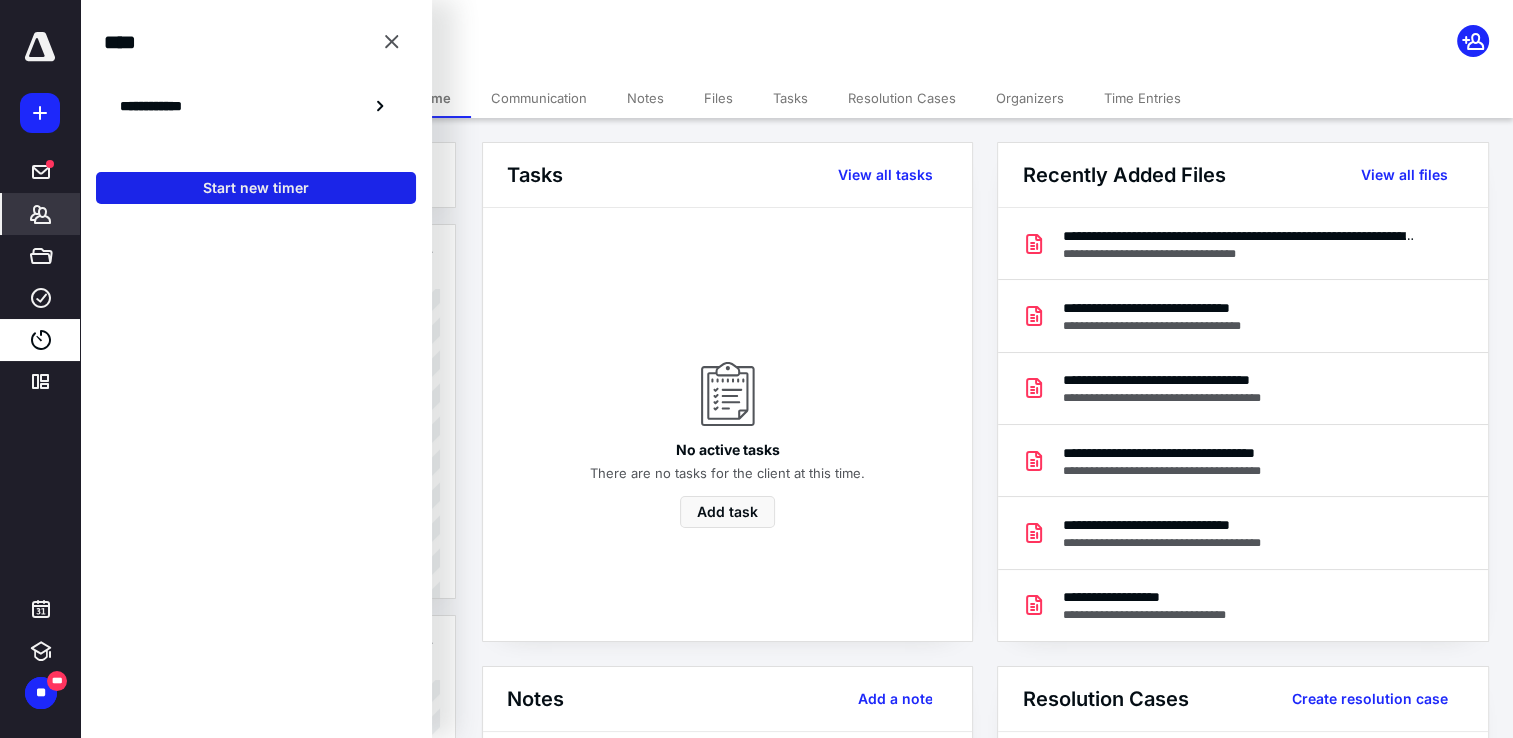 click on "Start new timer" at bounding box center (256, 188) 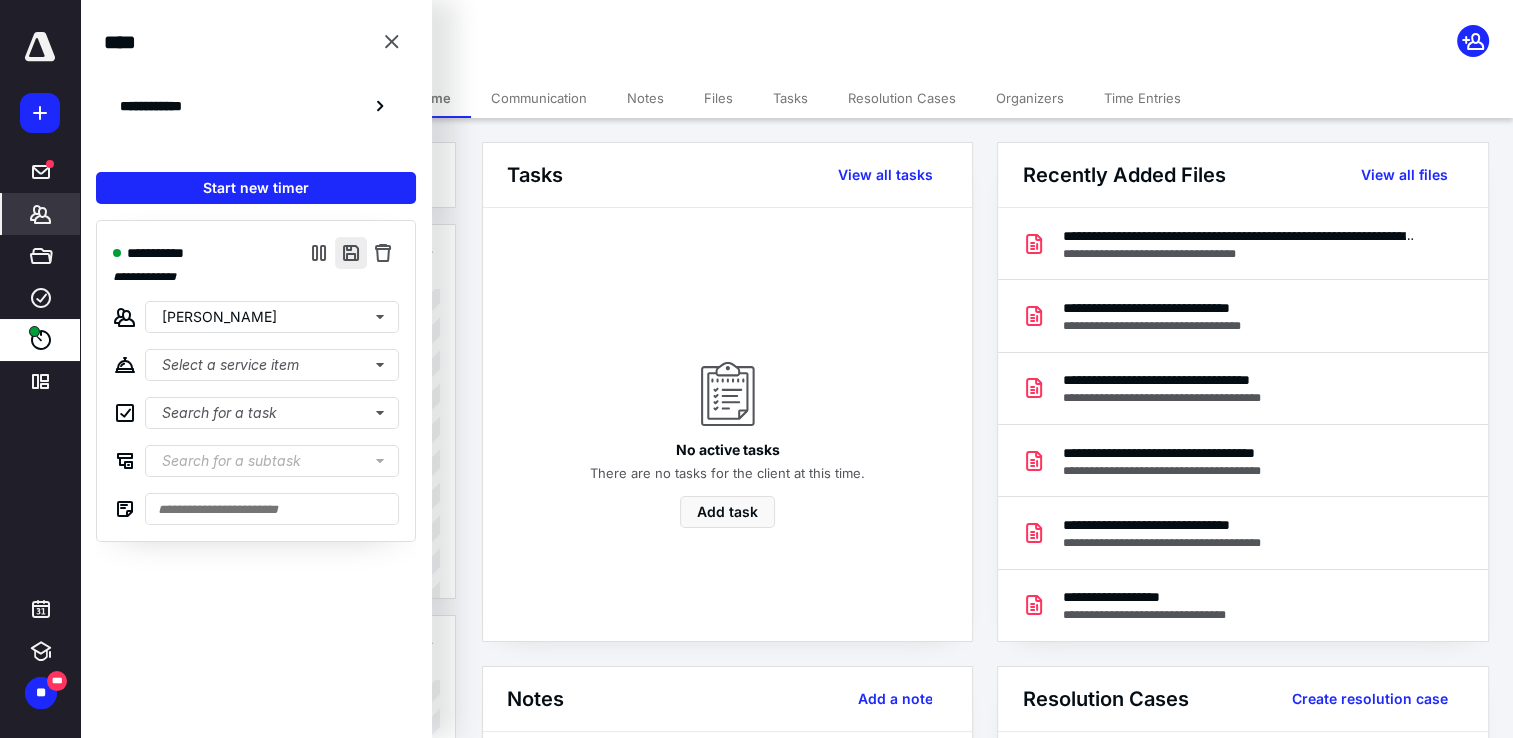 click at bounding box center (351, 253) 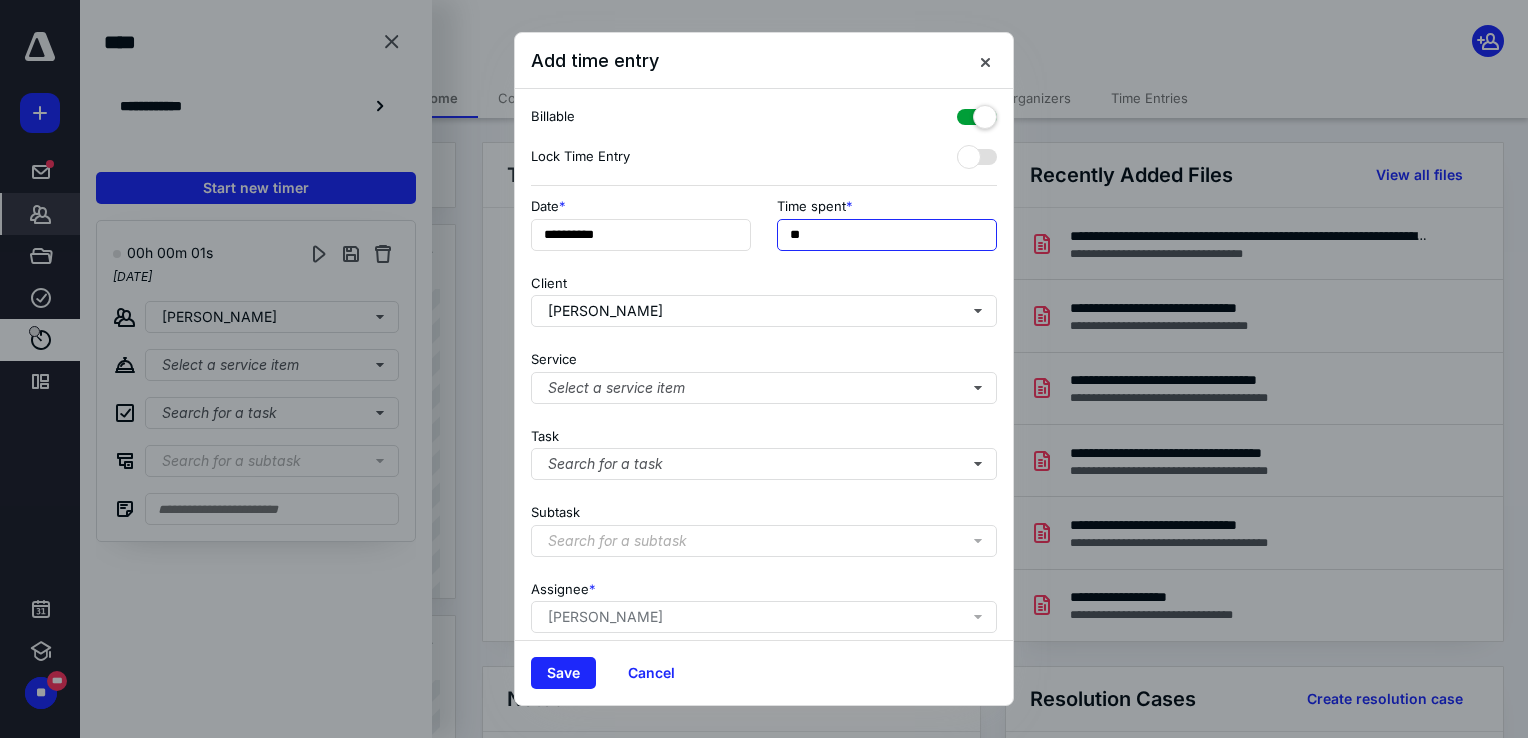 drag, startPoint x: 902, startPoint y: 241, endPoint x: 312, endPoint y: 192, distance: 592.03125 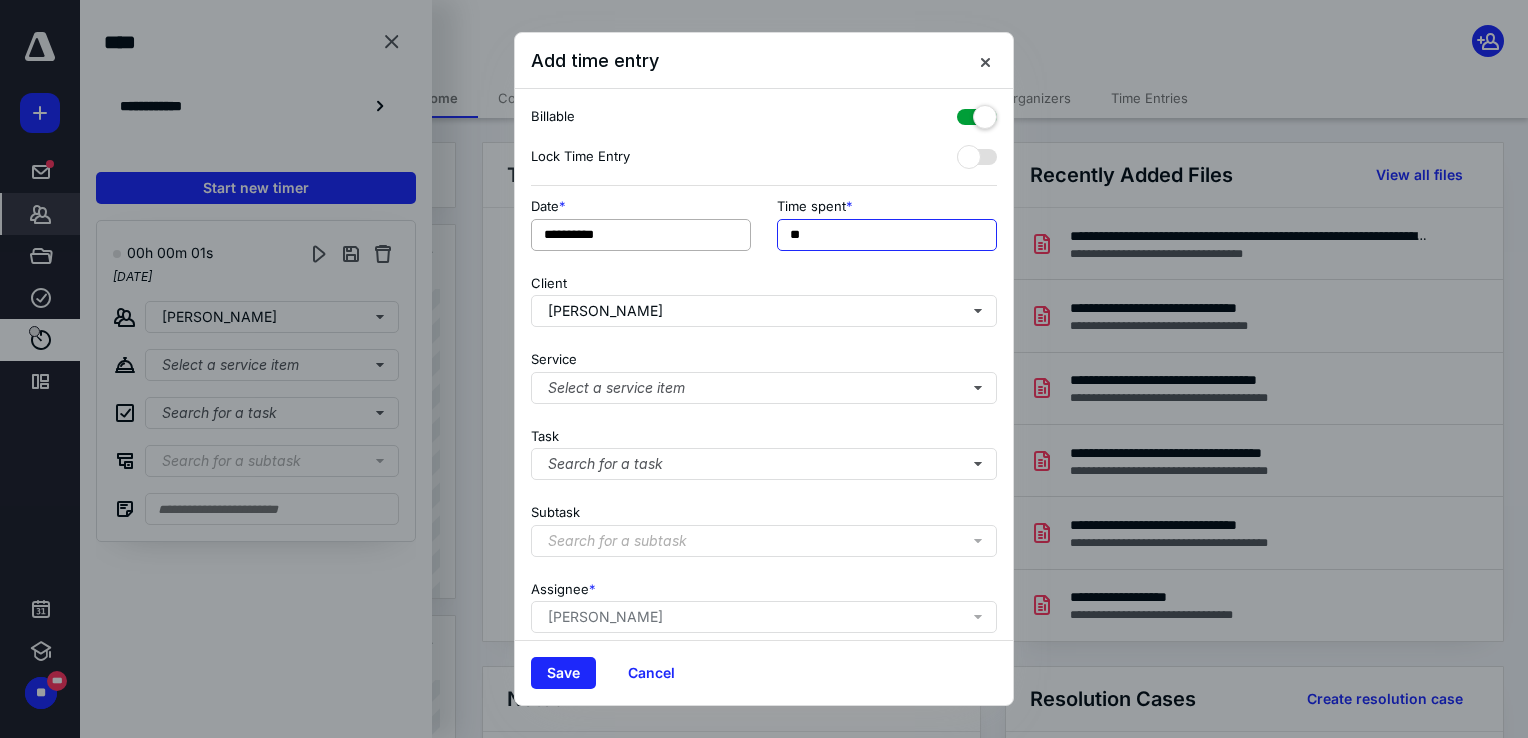 type on "**" 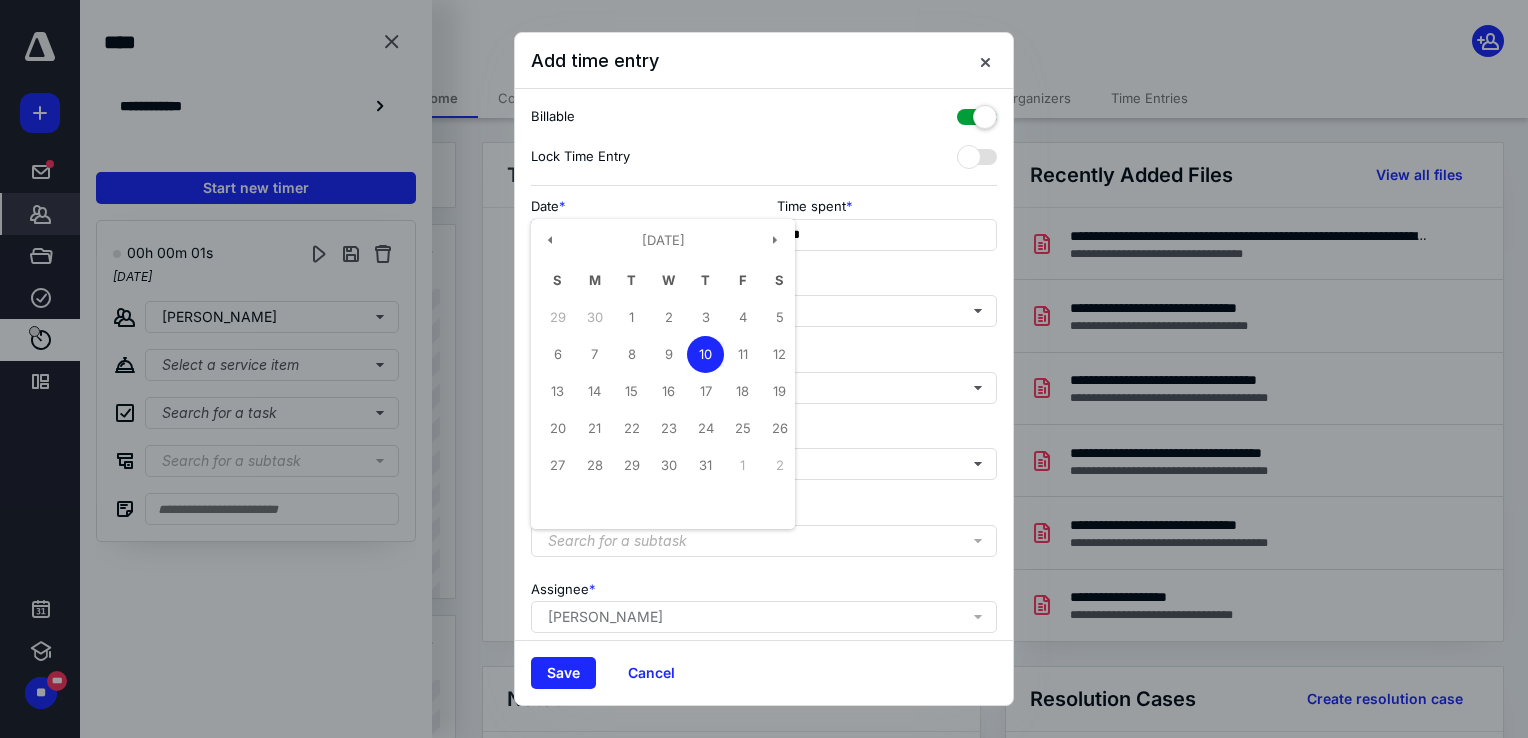 click on "**********" at bounding box center (641, 235) 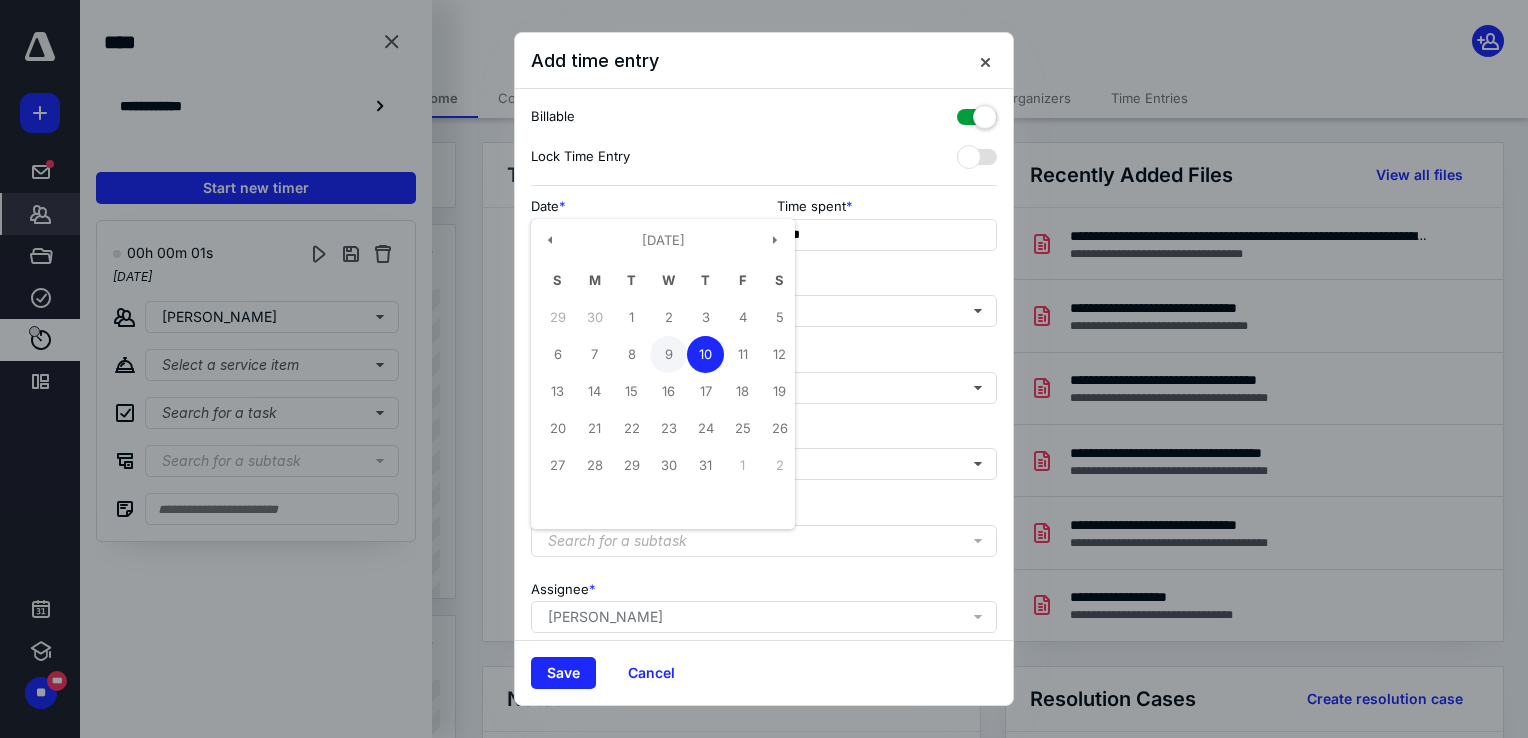 click on "9" at bounding box center [668, 354] 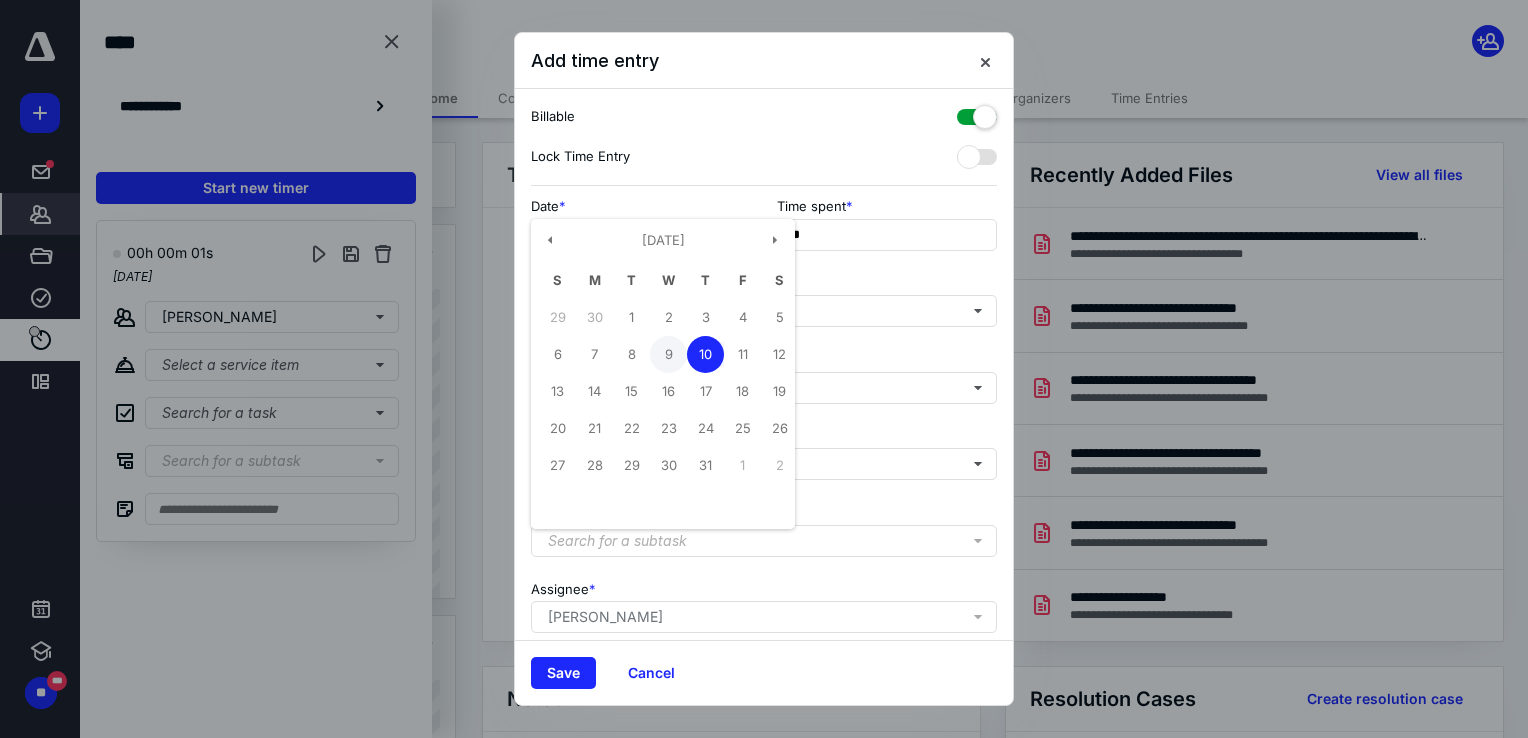type on "**********" 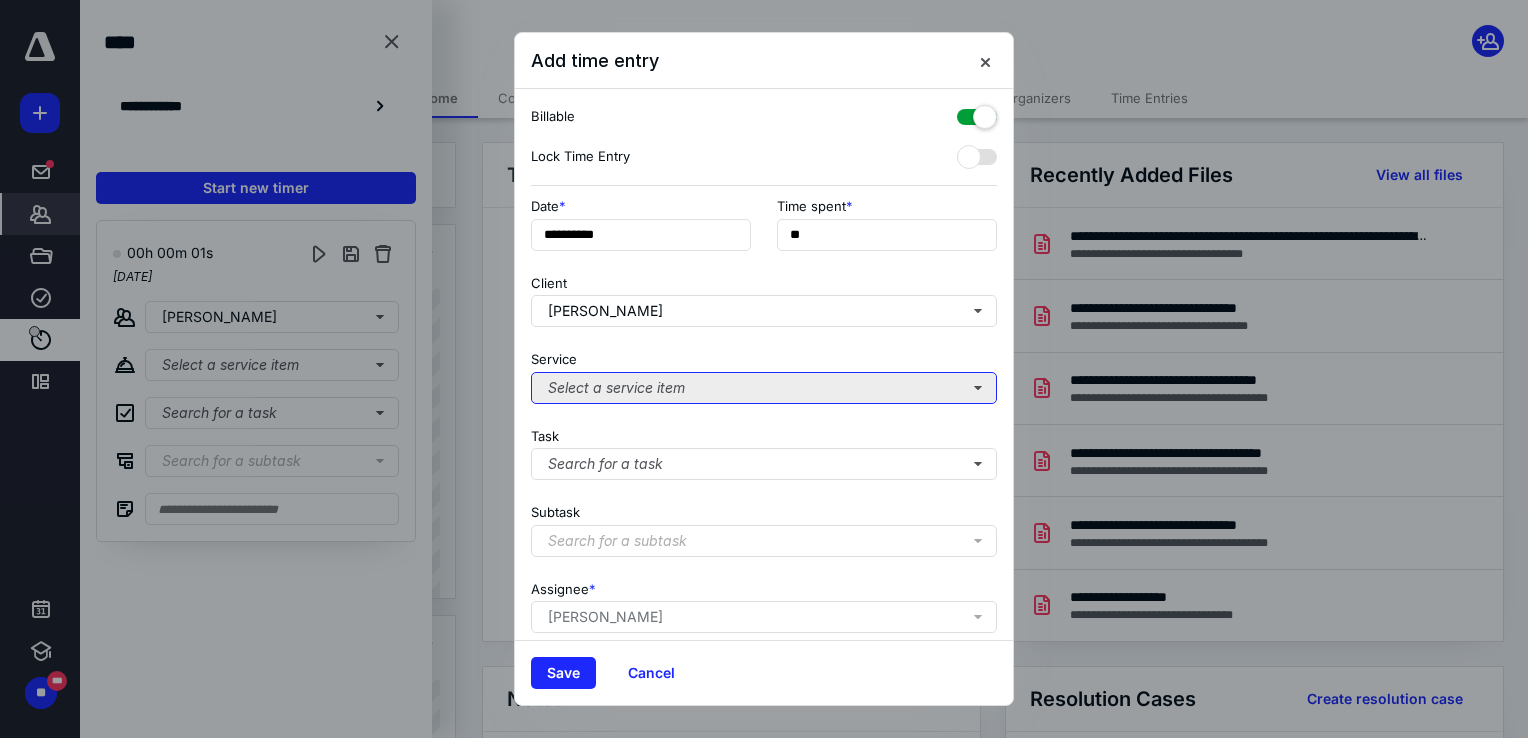click on "Select a service item" at bounding box center (764, 388) 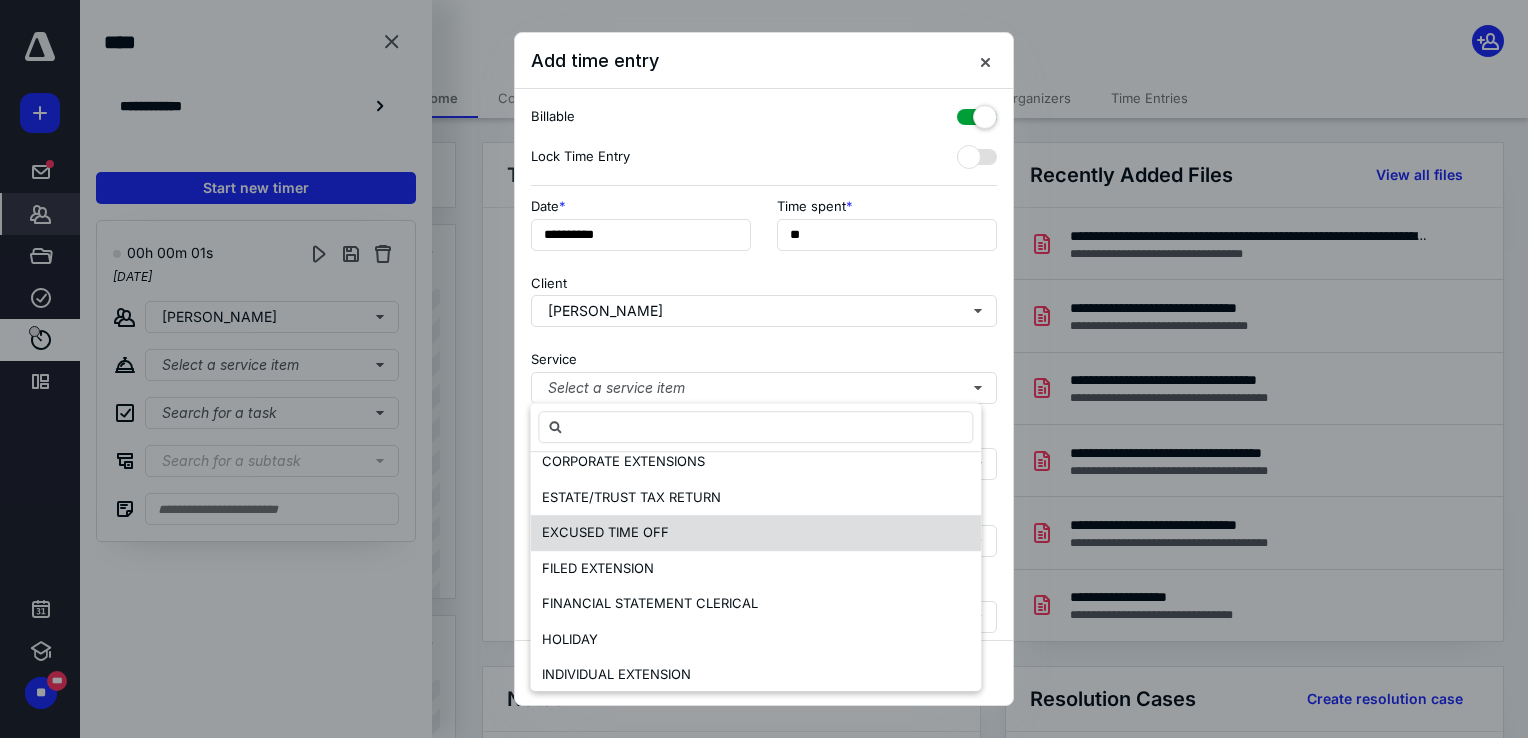 scroll, scrollTop: 500, scrollLeft: 0, axis: vertical 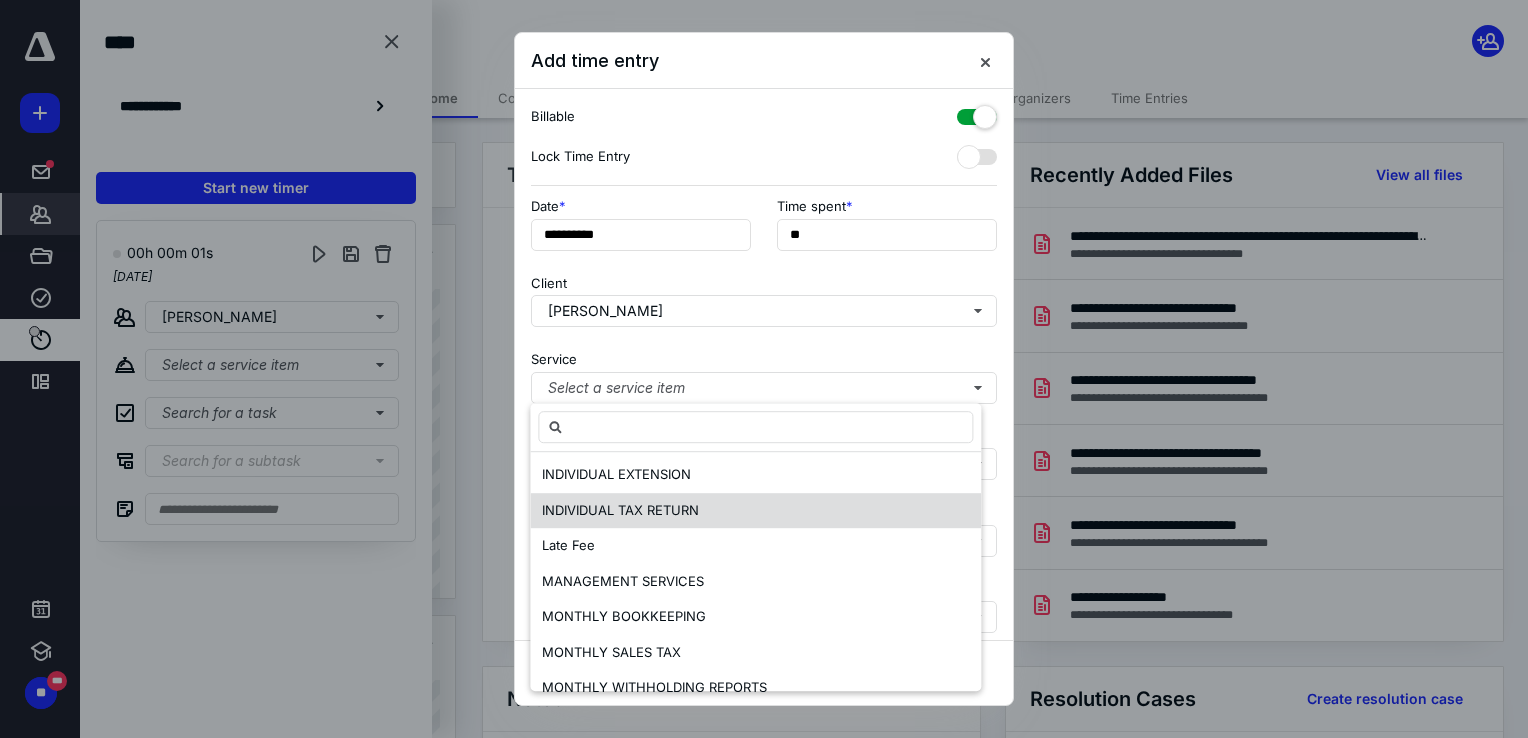 click on "INDIVIDUAL TAX RETURN" at bounding box center (620, 510) 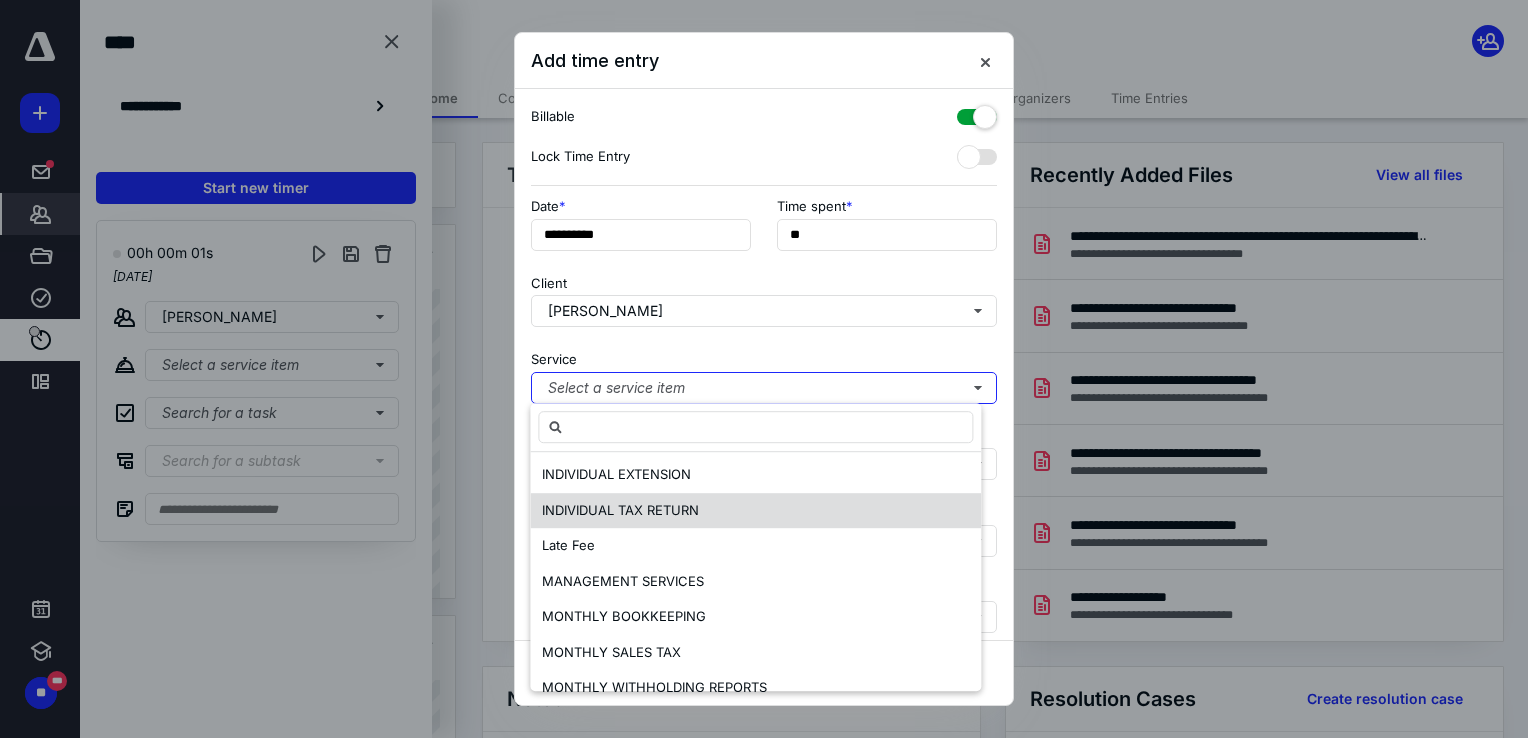 scroll, scrollTop: 0, scrollLeft: 0, axis: both 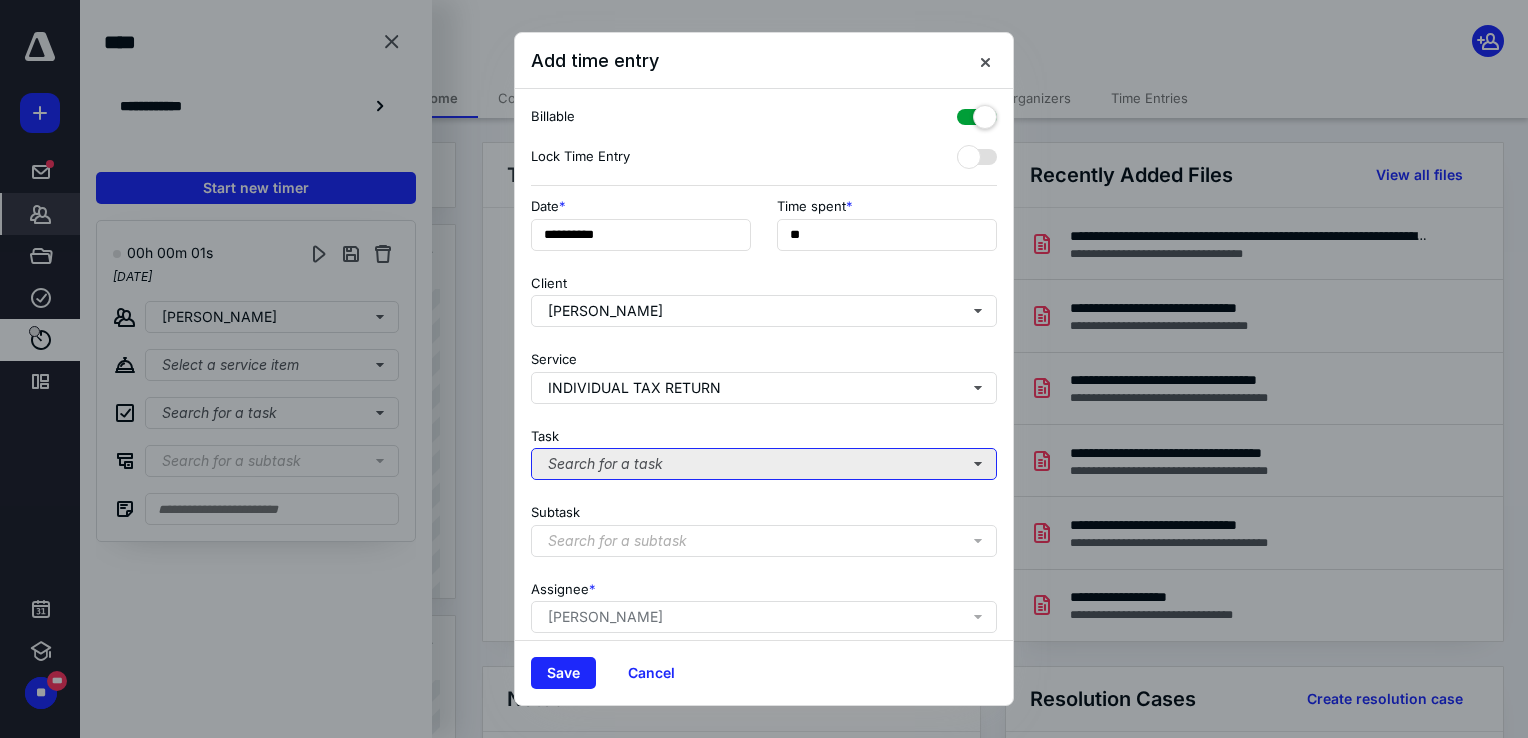 click on "Search for a task" at bounding box center [764, 464] 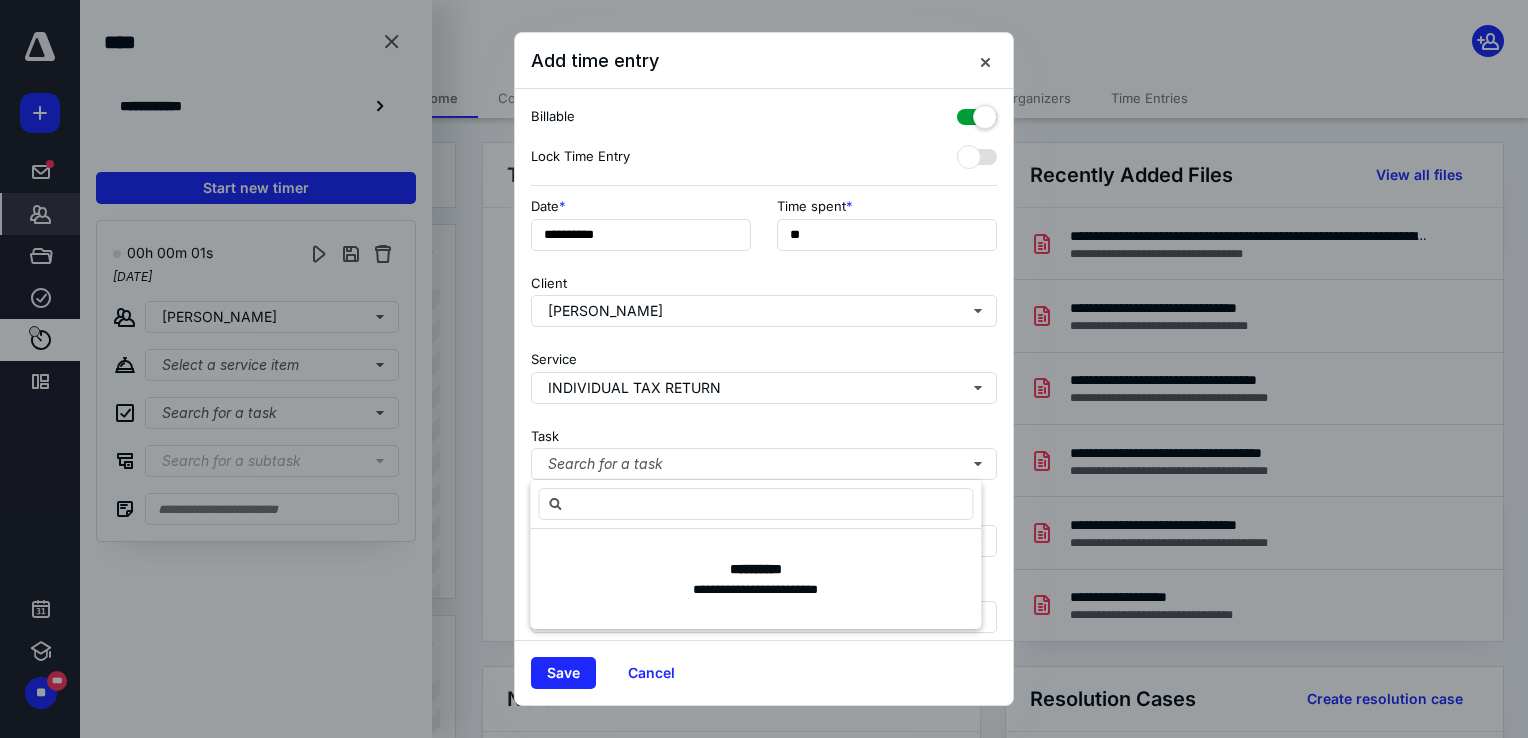 click on "Task Search for a task" at bounding box center [764, 450] 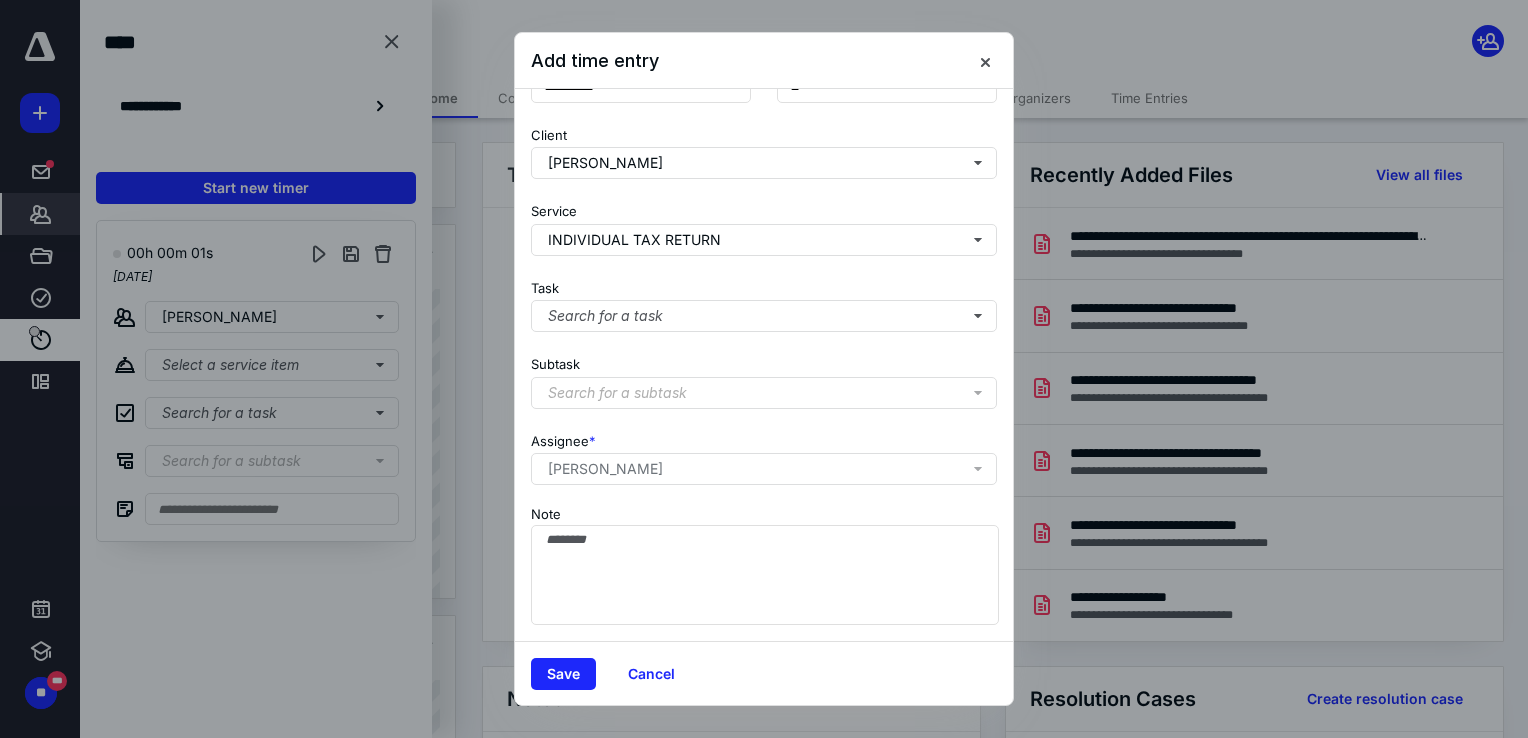 scroll, scrollTop: 162, scrollLeft: 0, axis: vertical 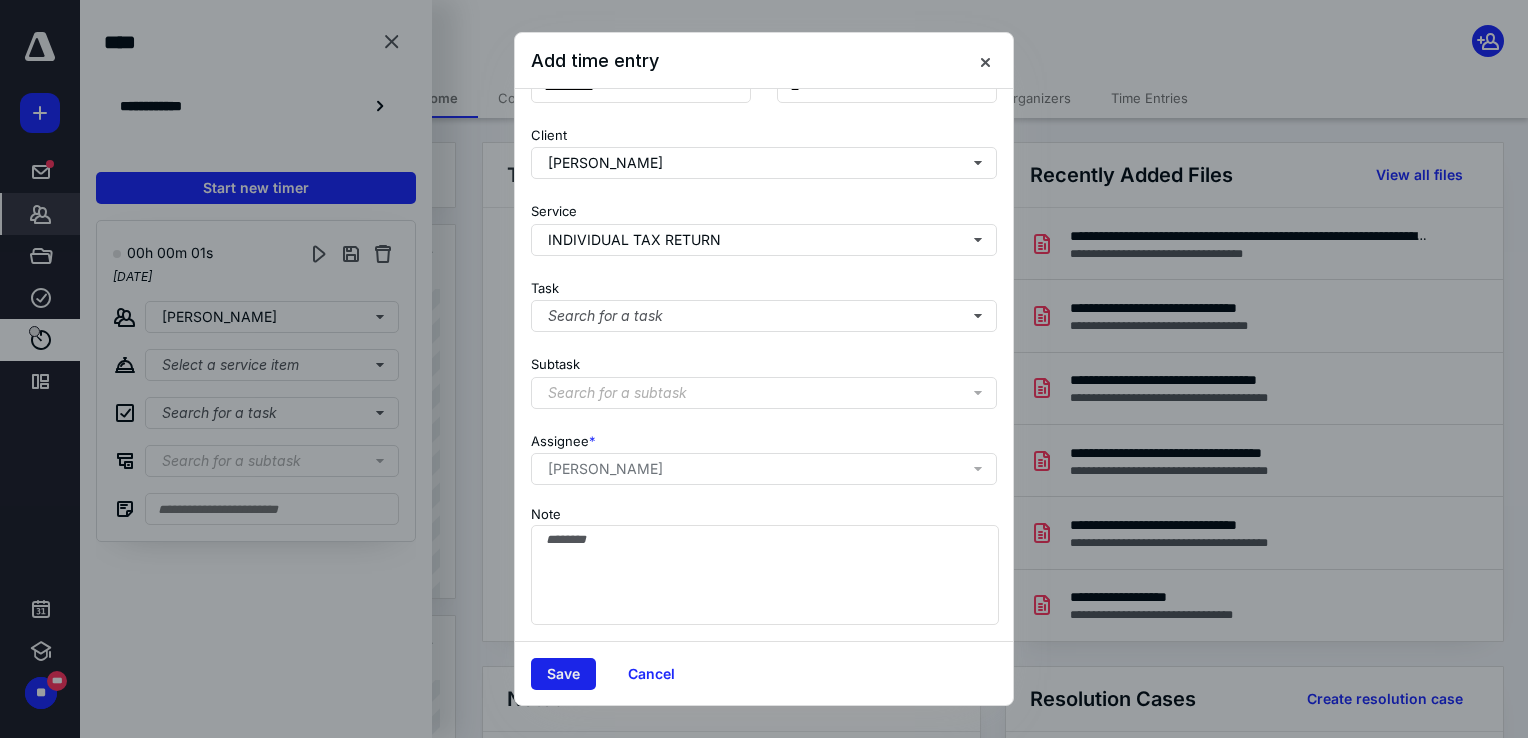 click on "Save" at bounding box center [563, 674] 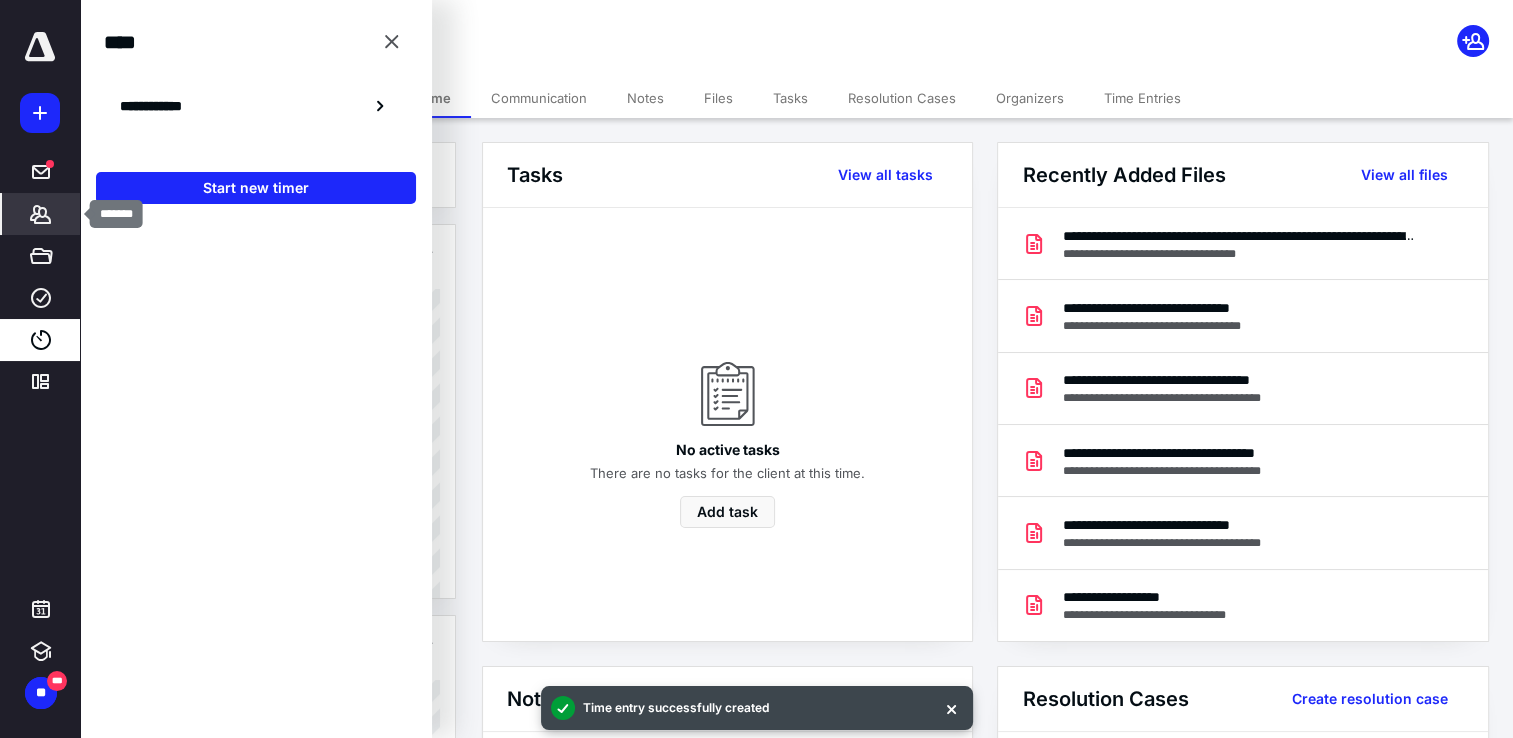 click on "*******" at bounding box center (41, 214) 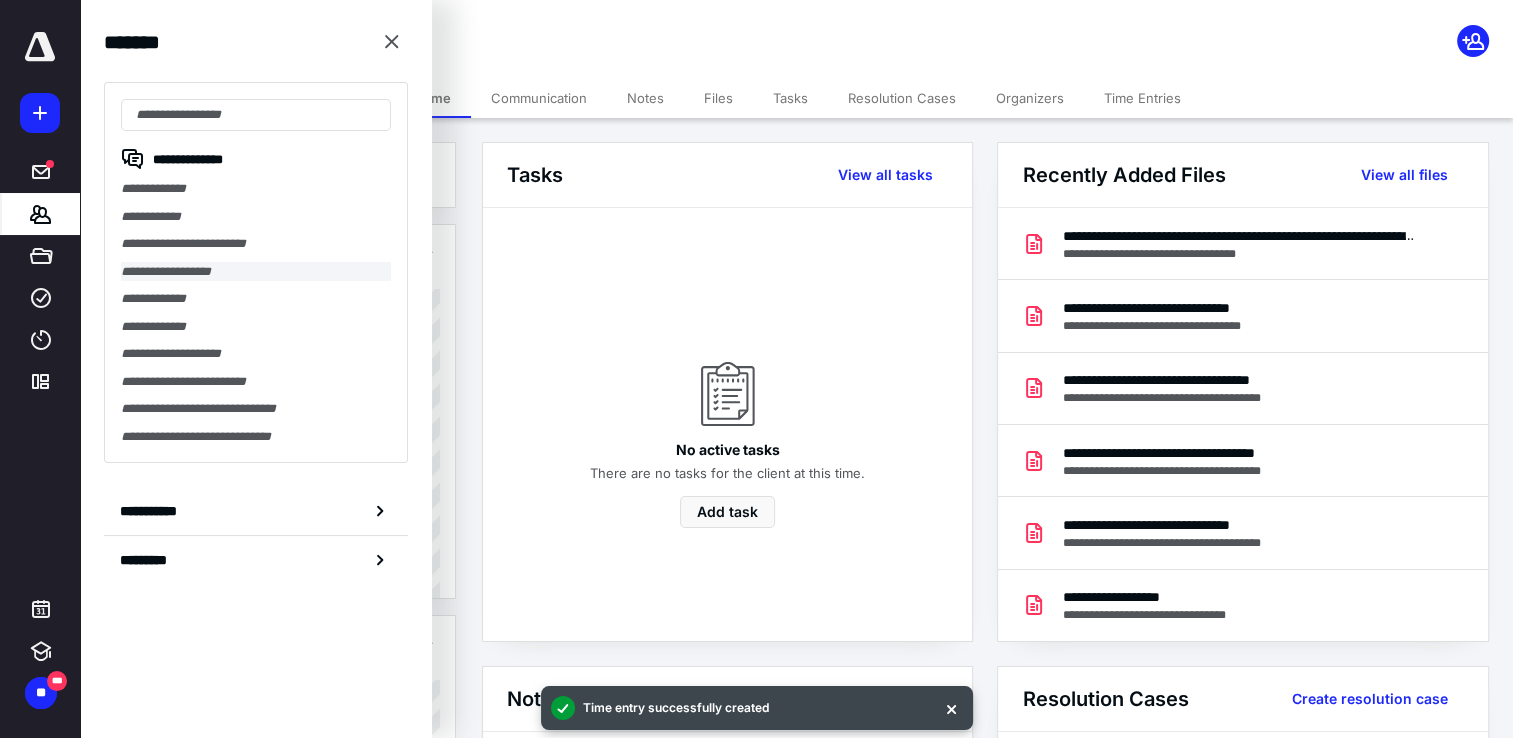 click on "**********" at bounding box center (256, 272) 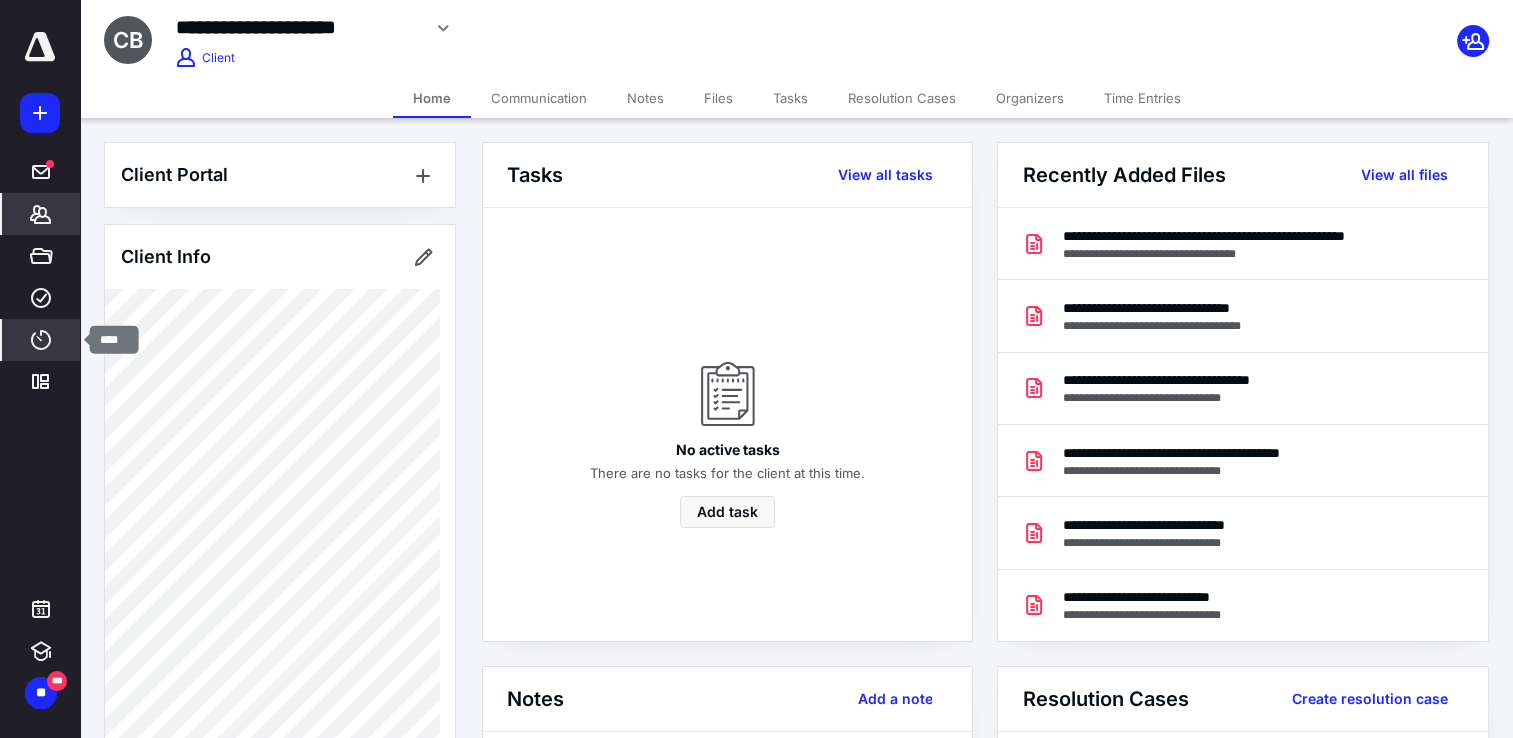 click on "****" at bounding box center (41, 340) 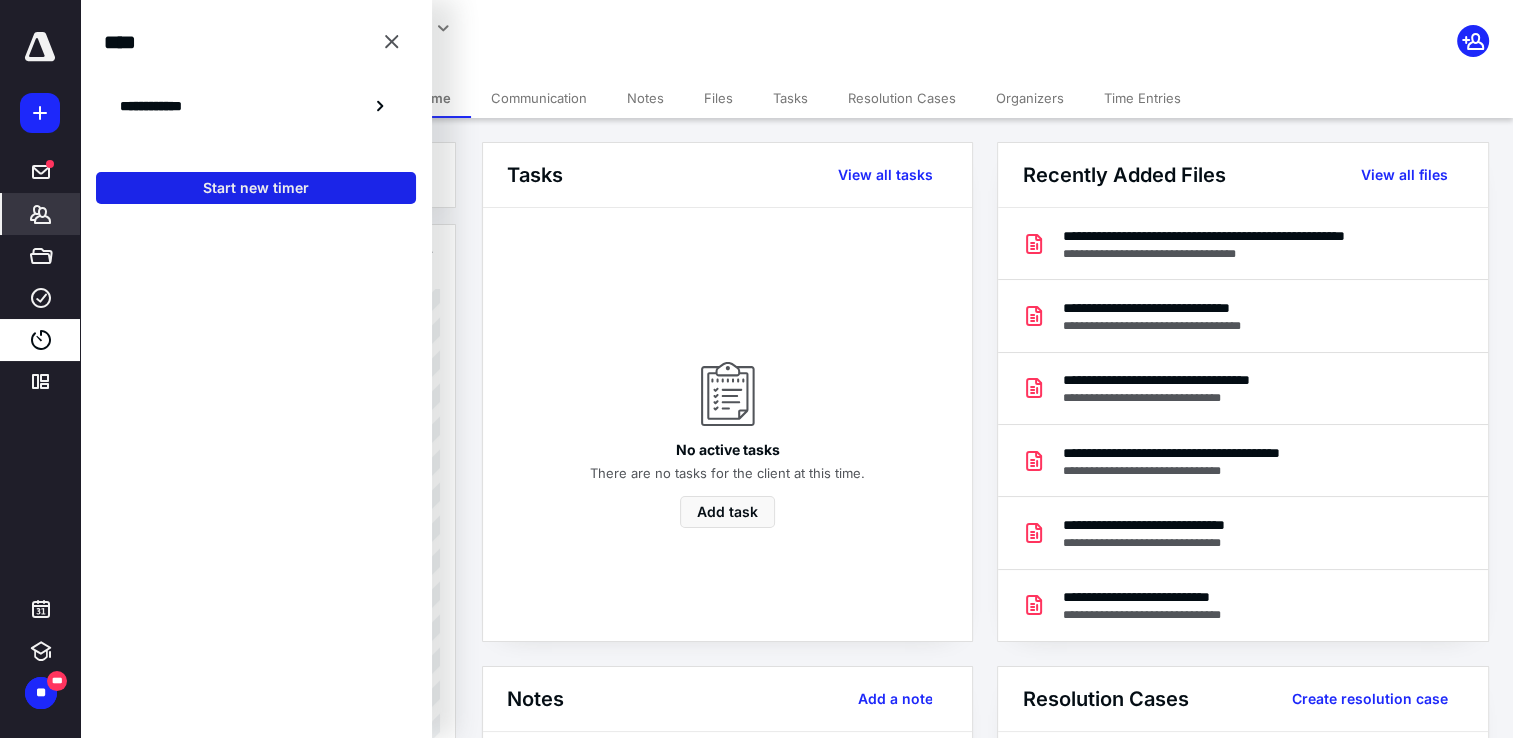 click on "Start new timer" at bounding box center (256, 188) 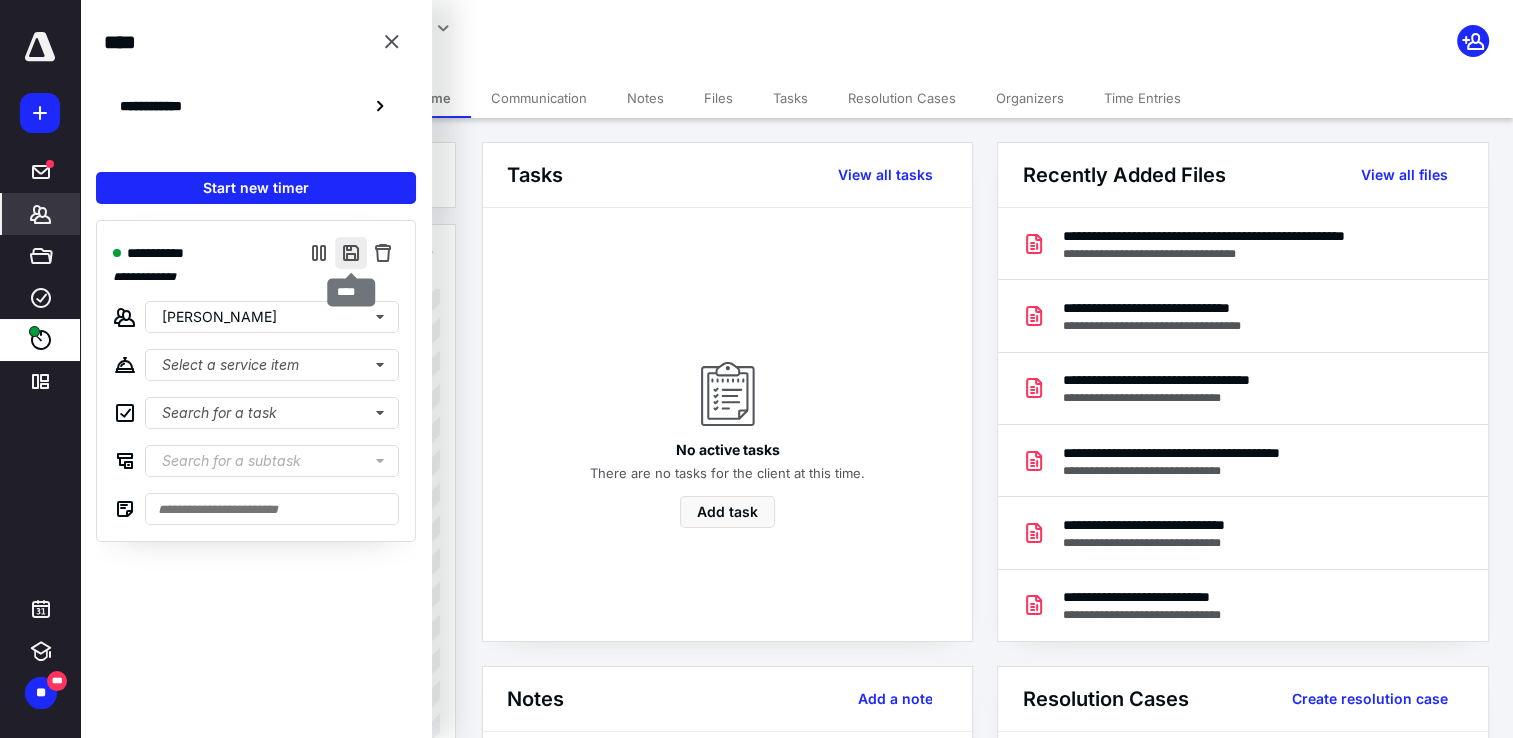 click at bounding box center [351, 253] 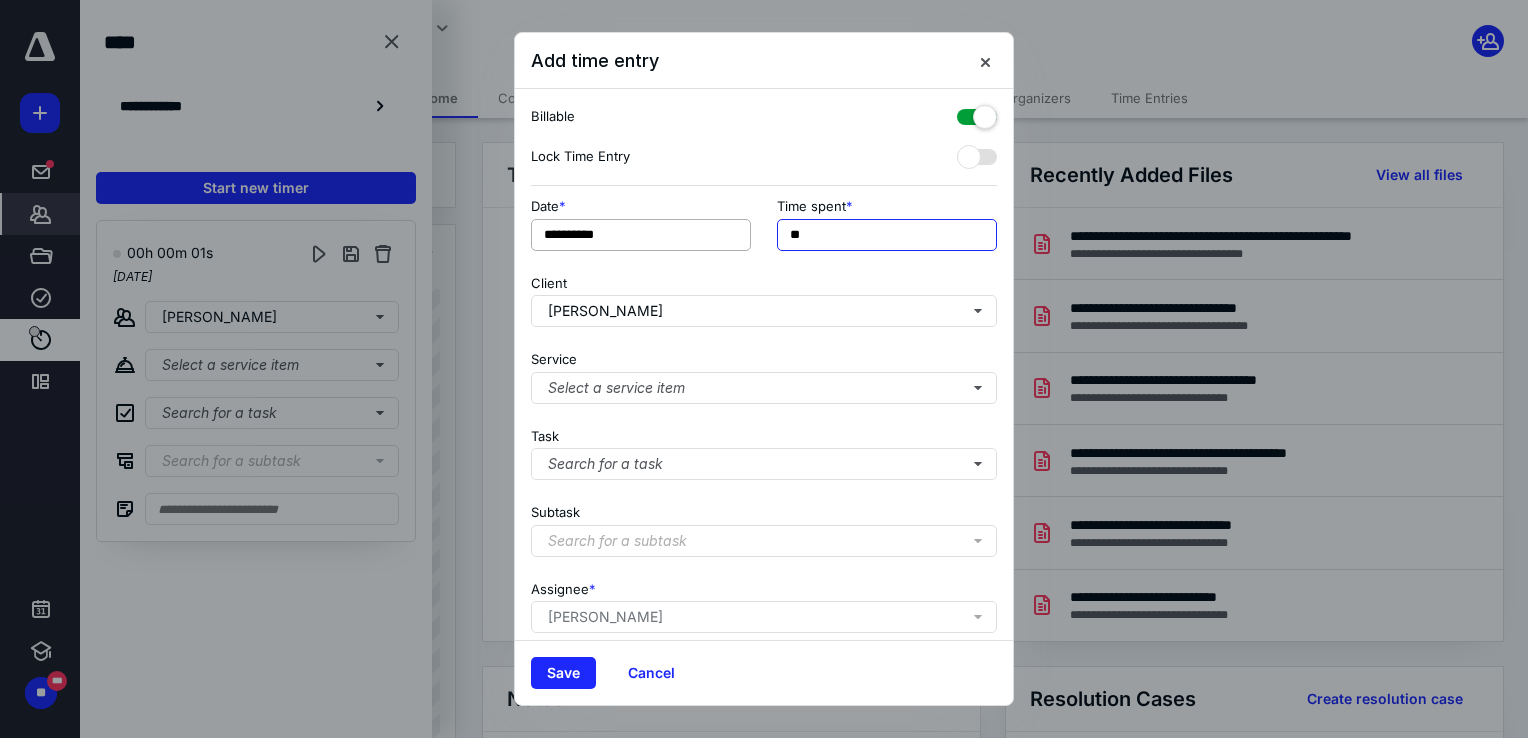 click on "**********" at bounding box center (764, 230) 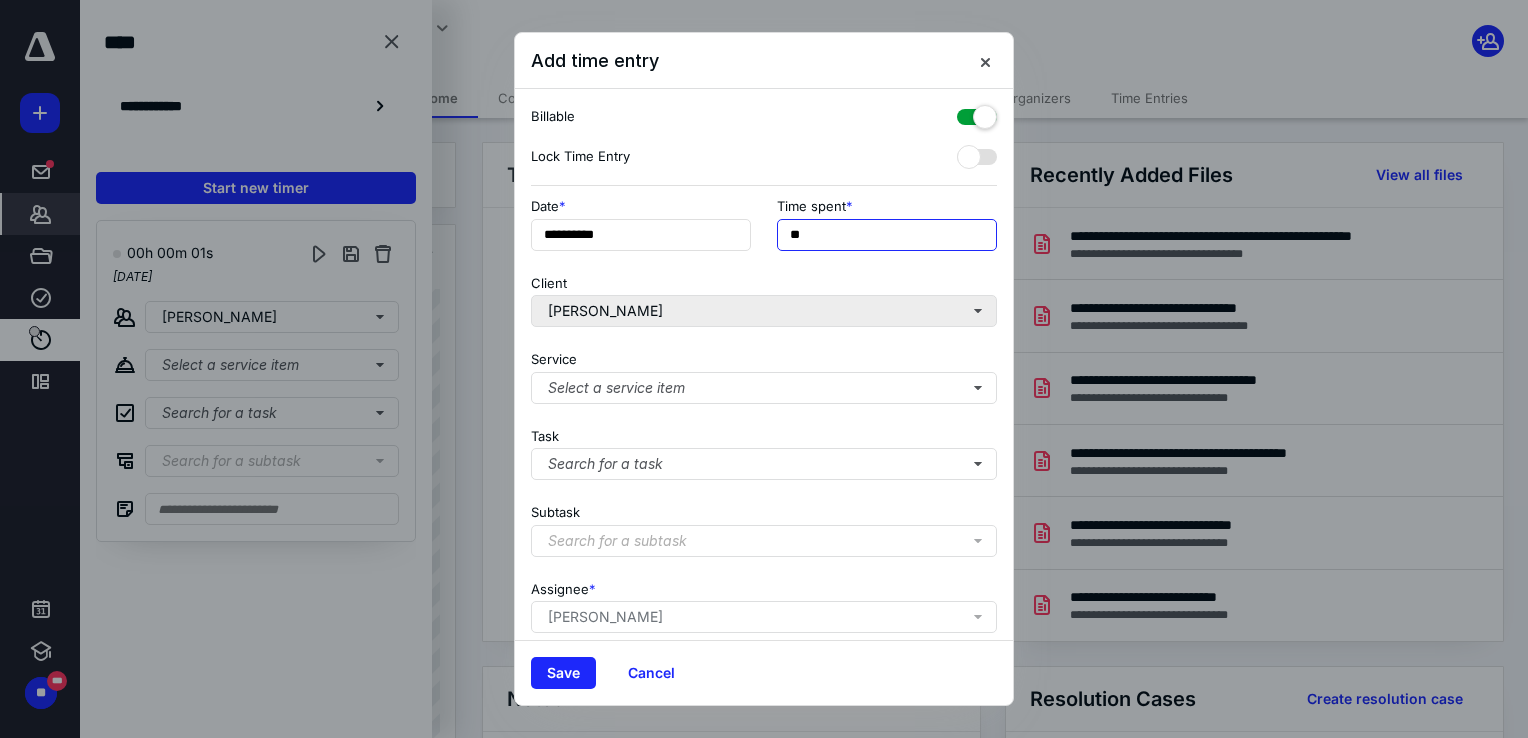 type on "**" 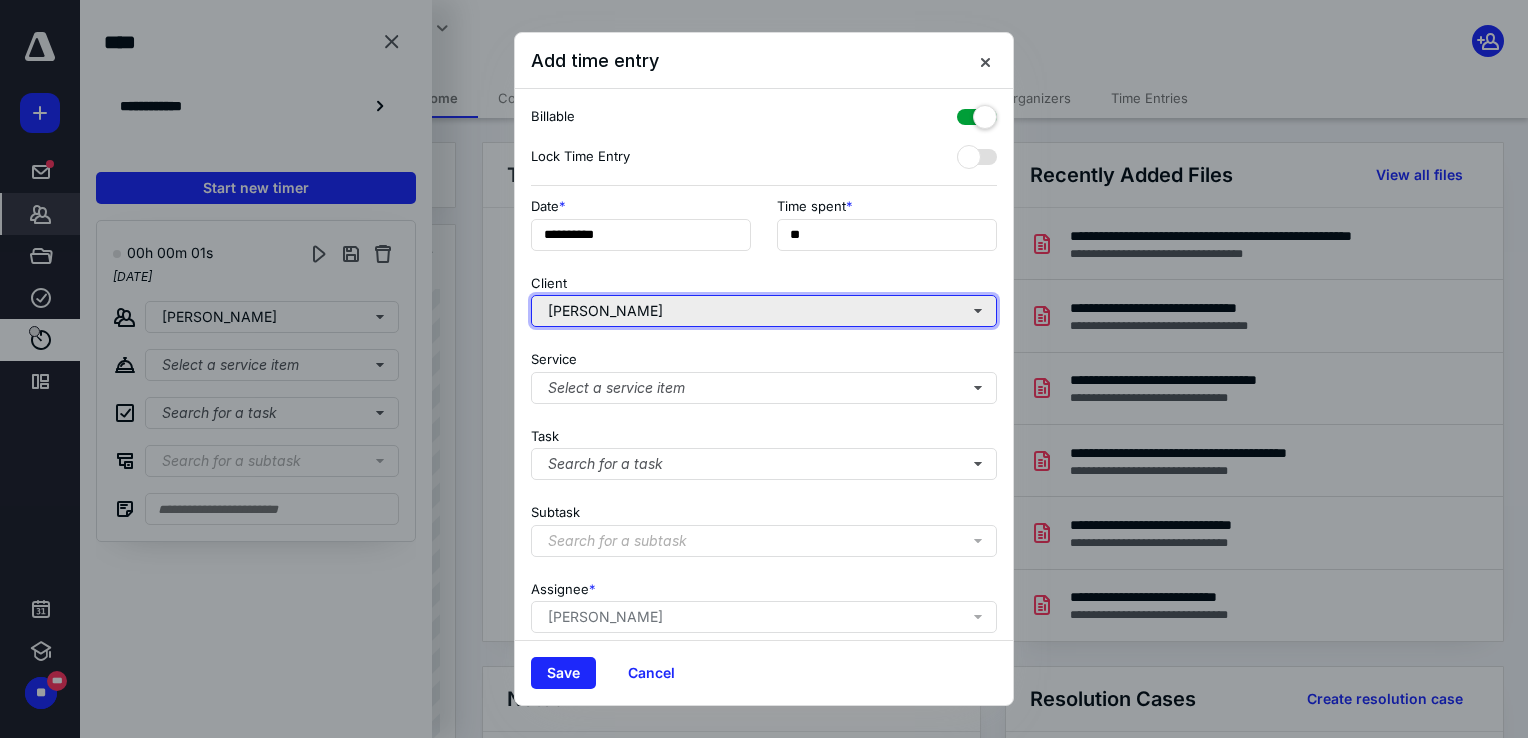 click on "[PERSON_NAME]" at bounding box center (764, 311) 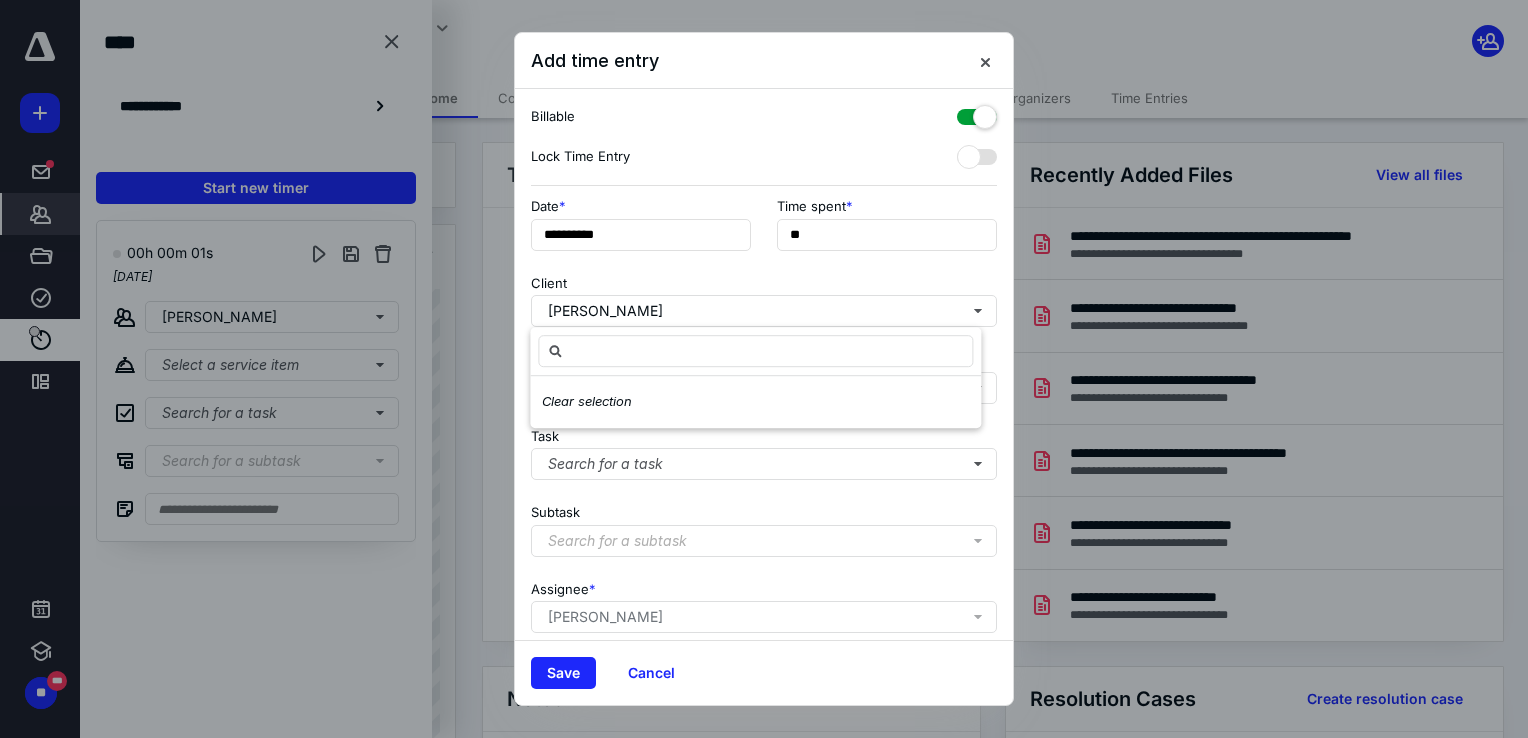 click on "Client [PERSON_NAME]" at bounding box center [764, 297] 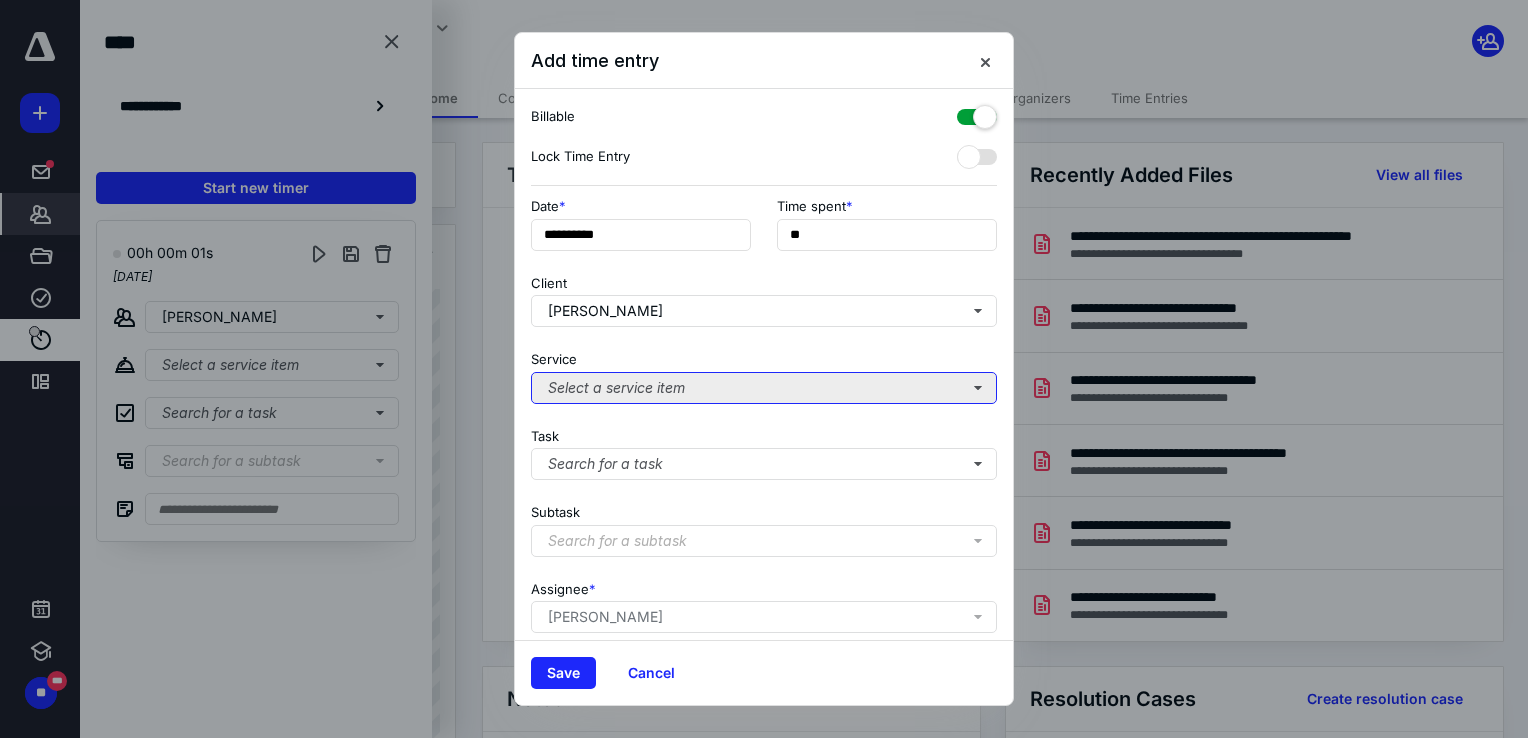 click on "Select a service item" at bounding box center [764, 388] 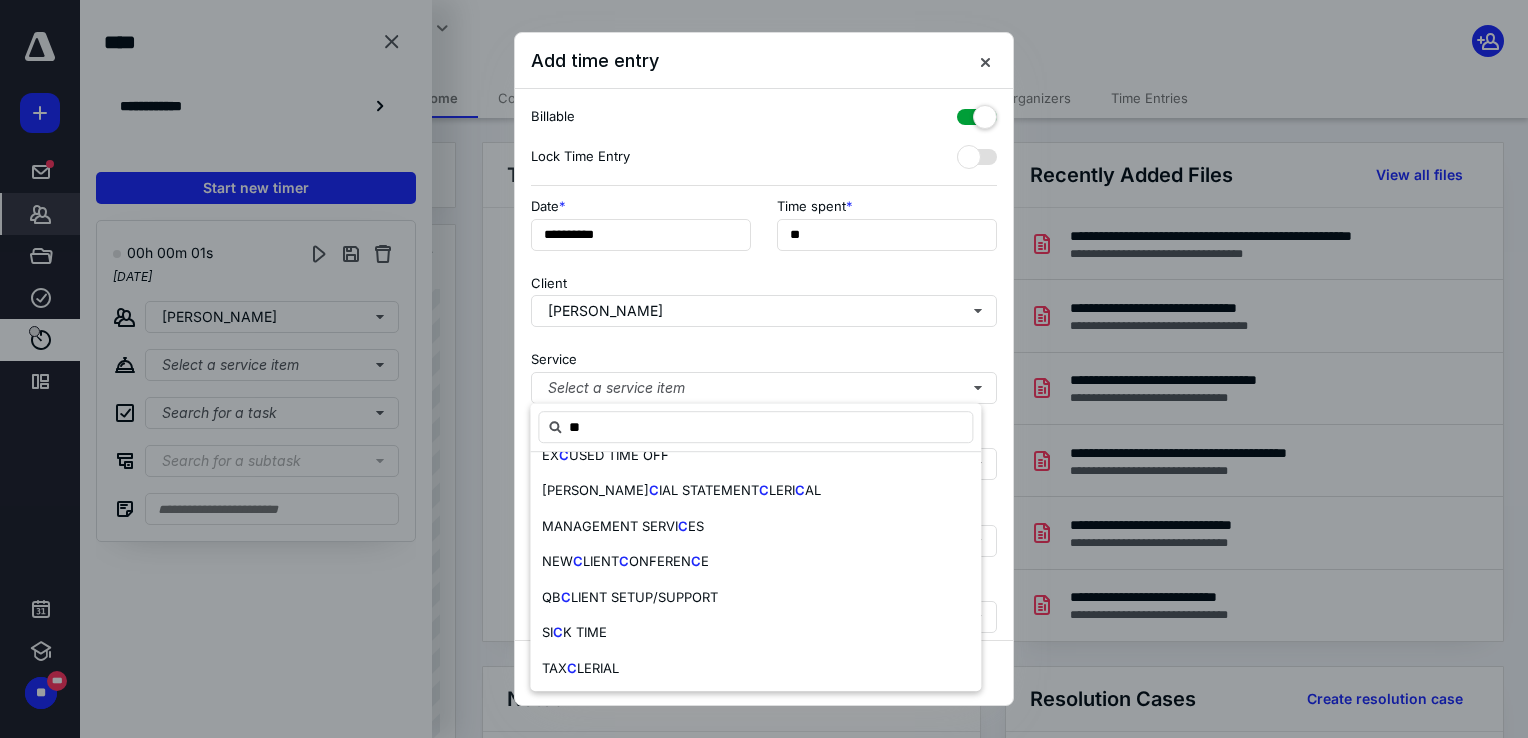 scroll, scrollTop: 0, scrollLeft: 0, axis: both 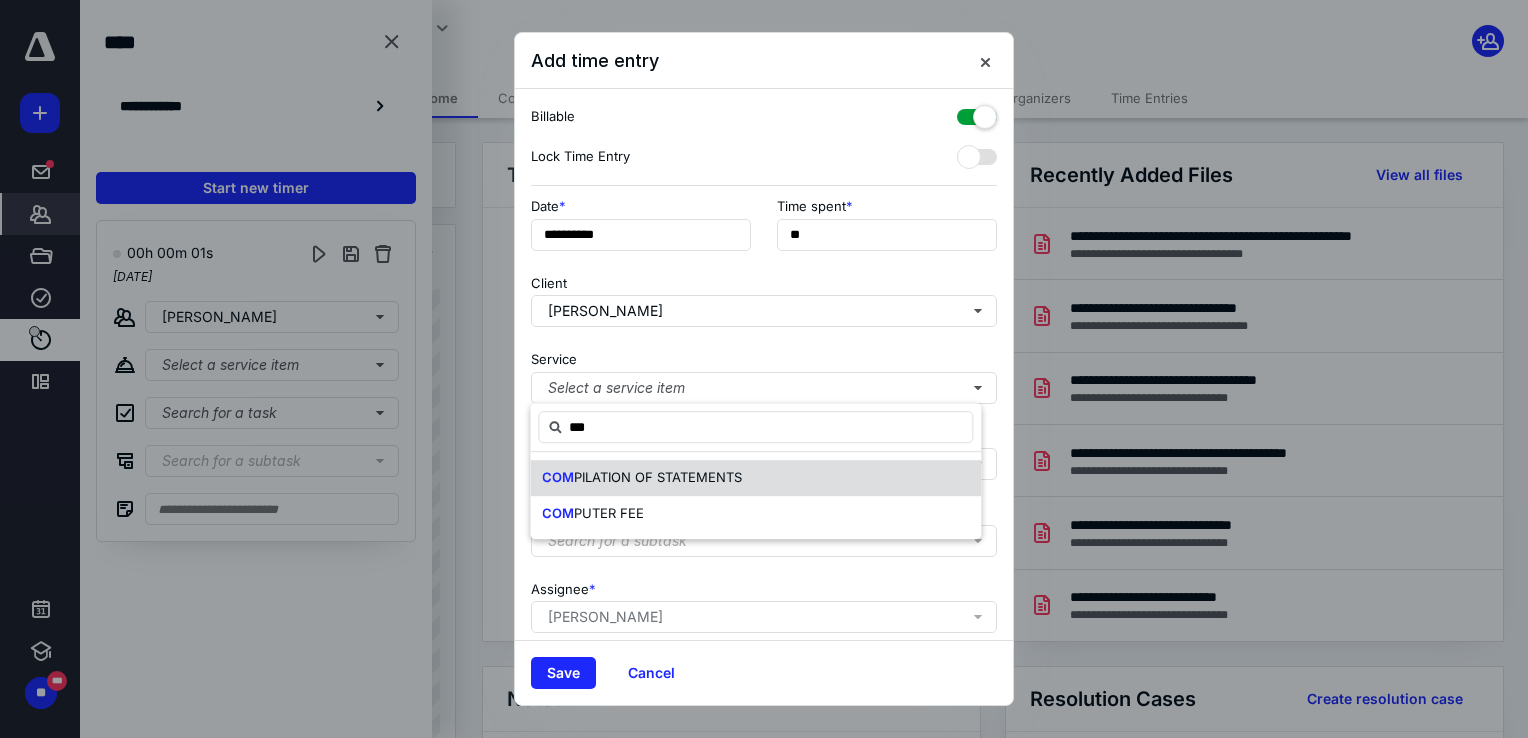 click on "PILATION OF STATEMENTS" at bounding box center [658, 477] 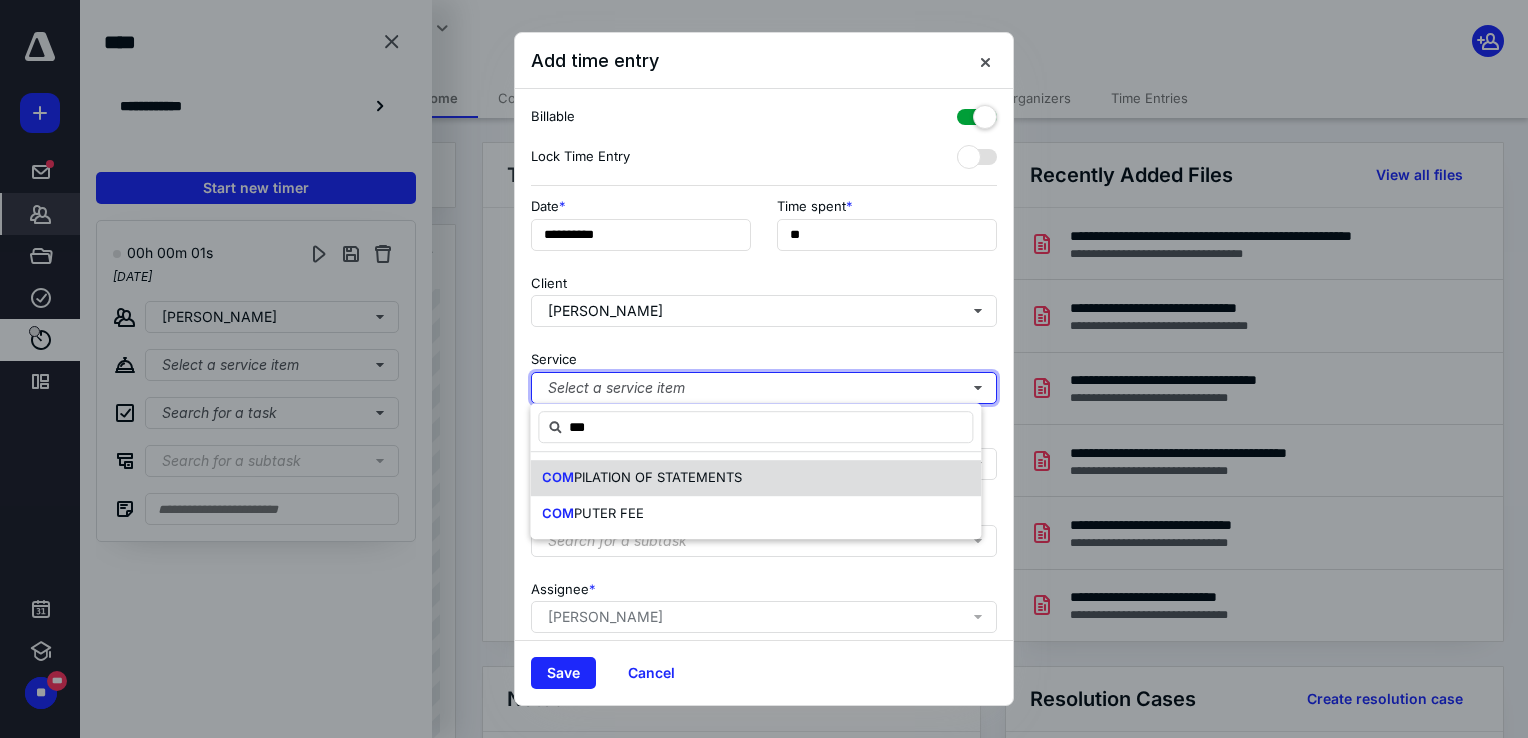 type 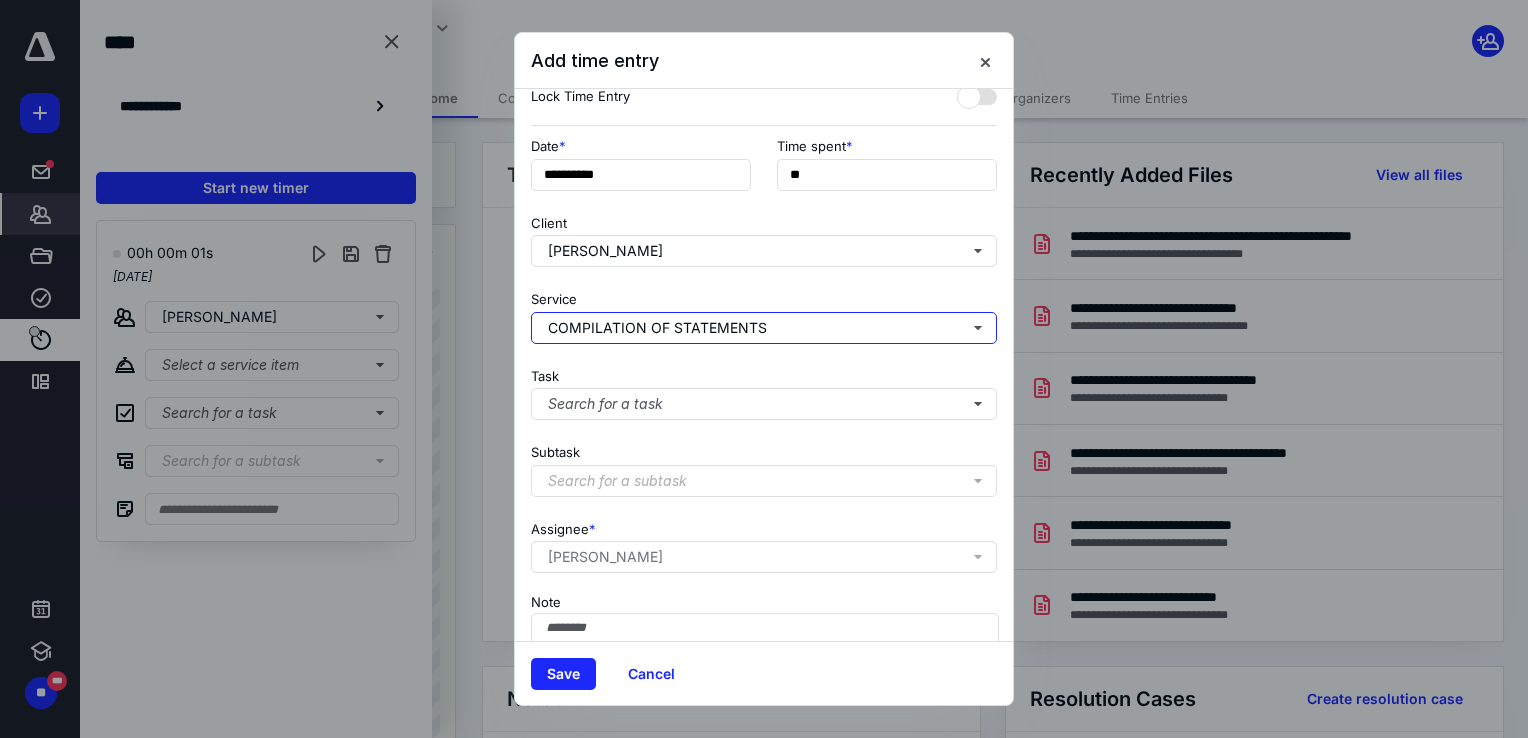 scroll, scrollTop: 0, scrollLeft: 0, axis: both 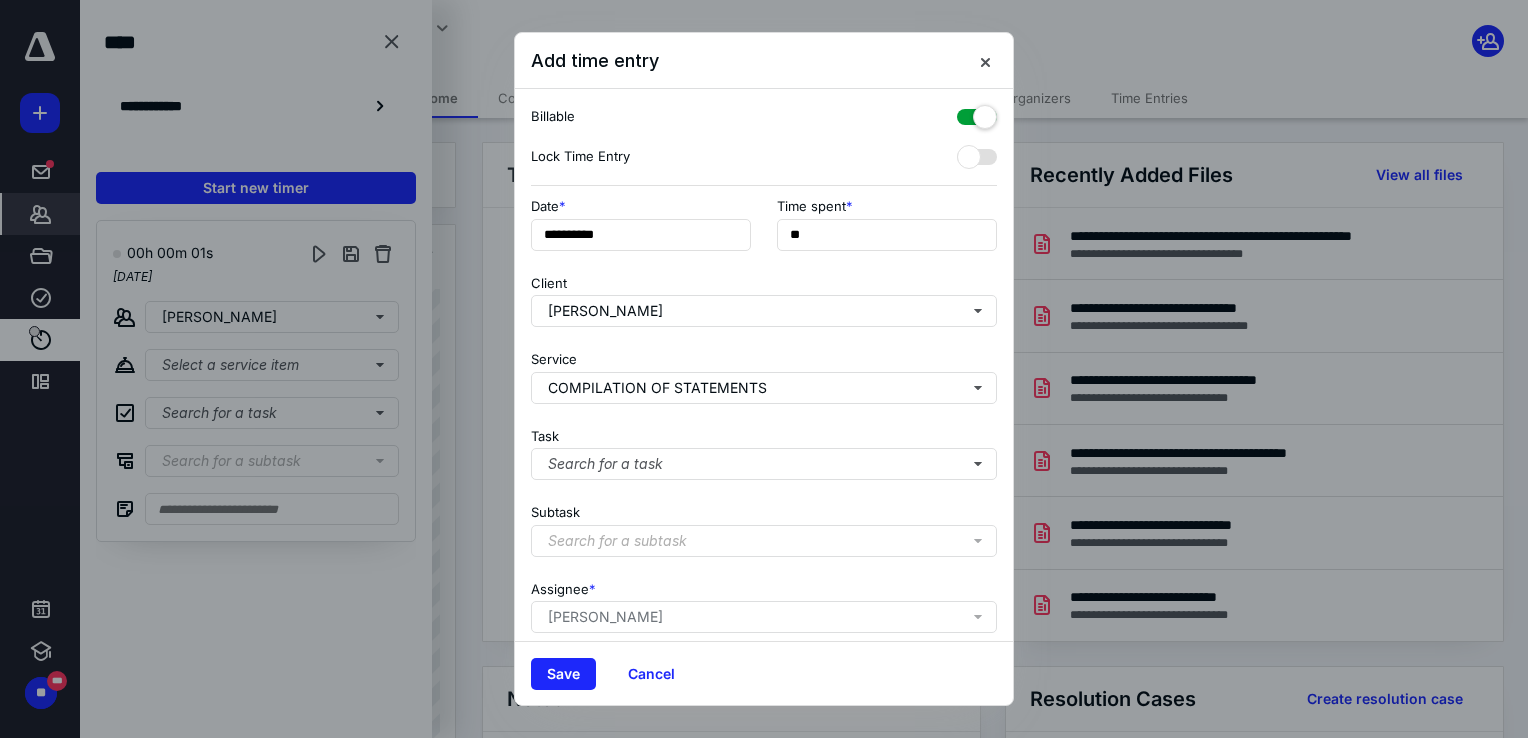 click on "**********" at bounding box center (764, 230) 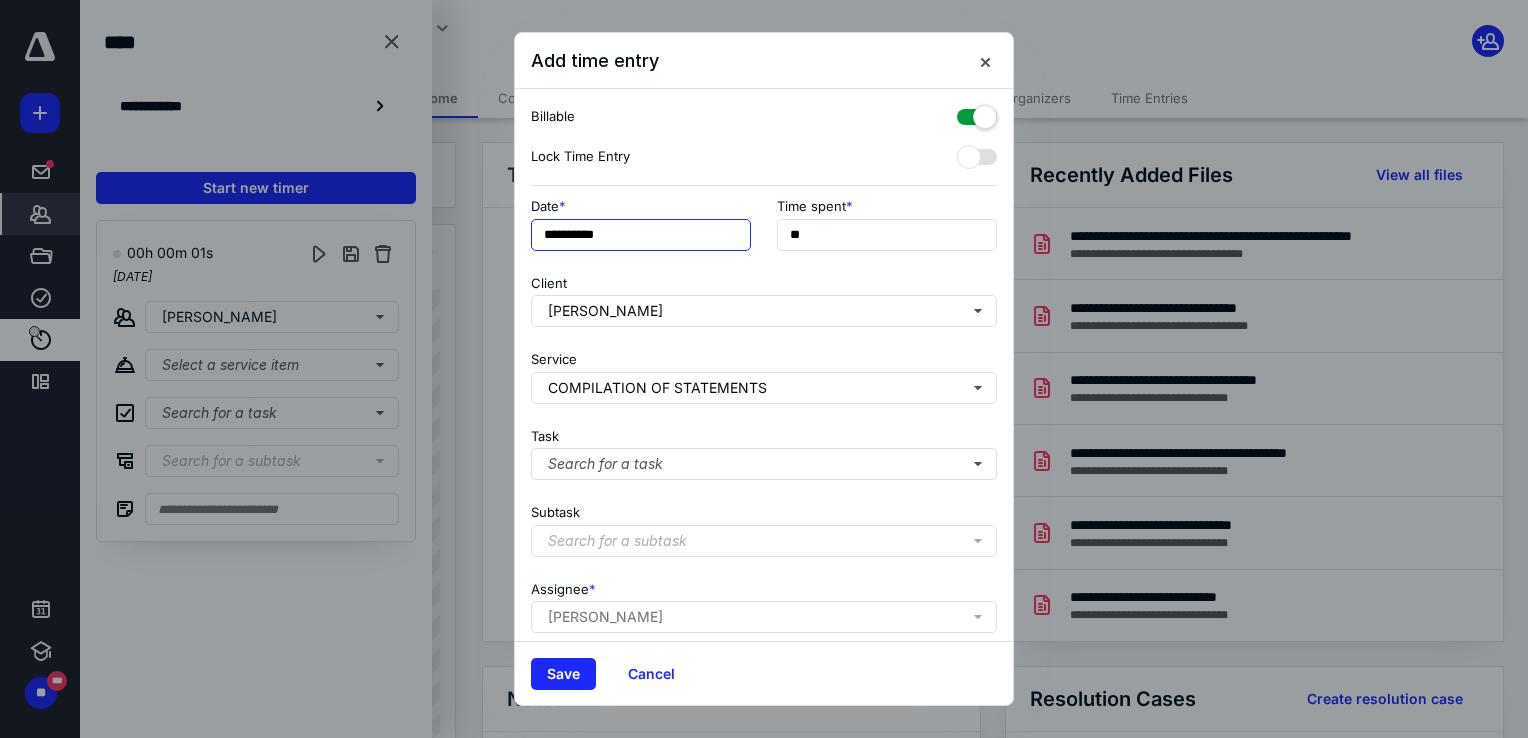 click on "**********" at bounding box center (641, 235) 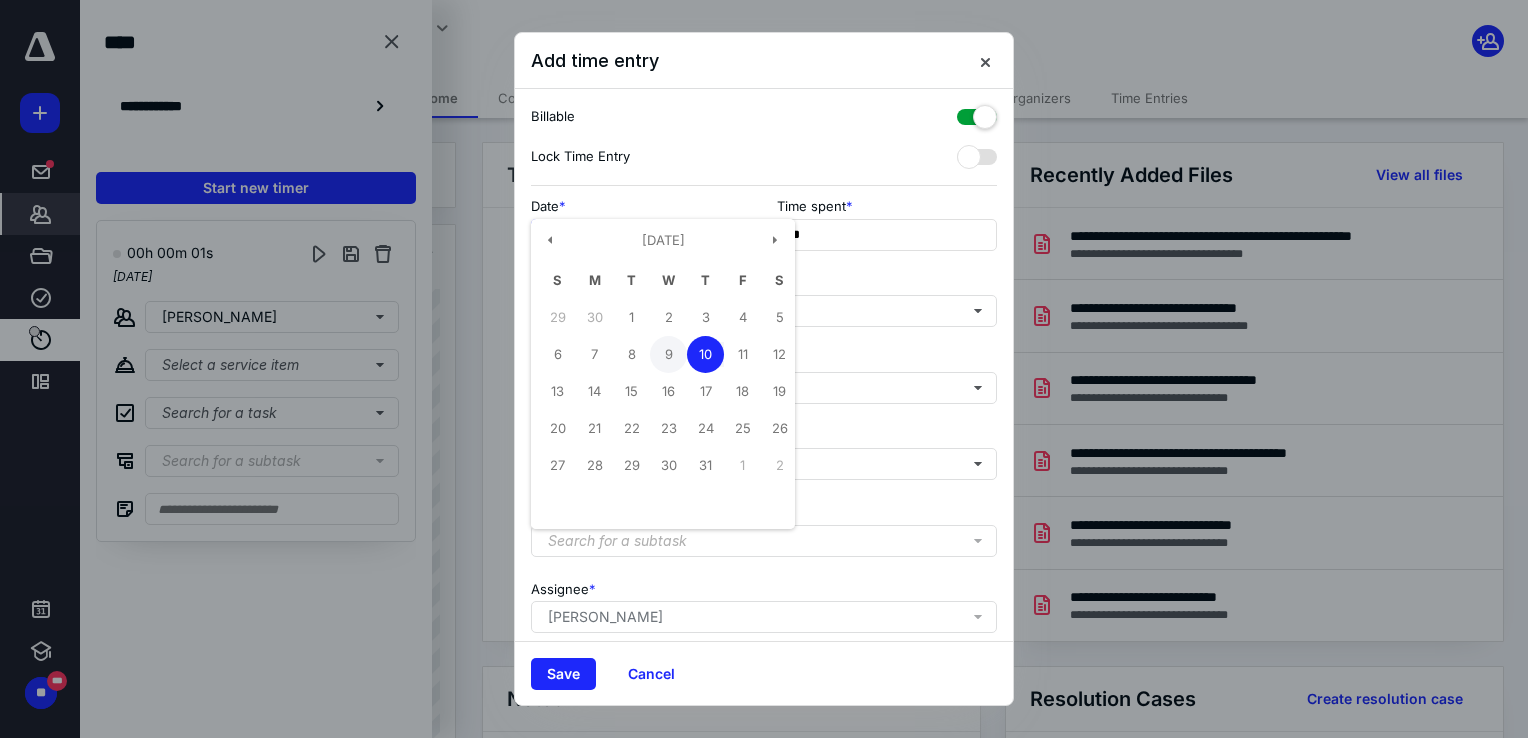 click on "9" at bounding box center (668, 354) 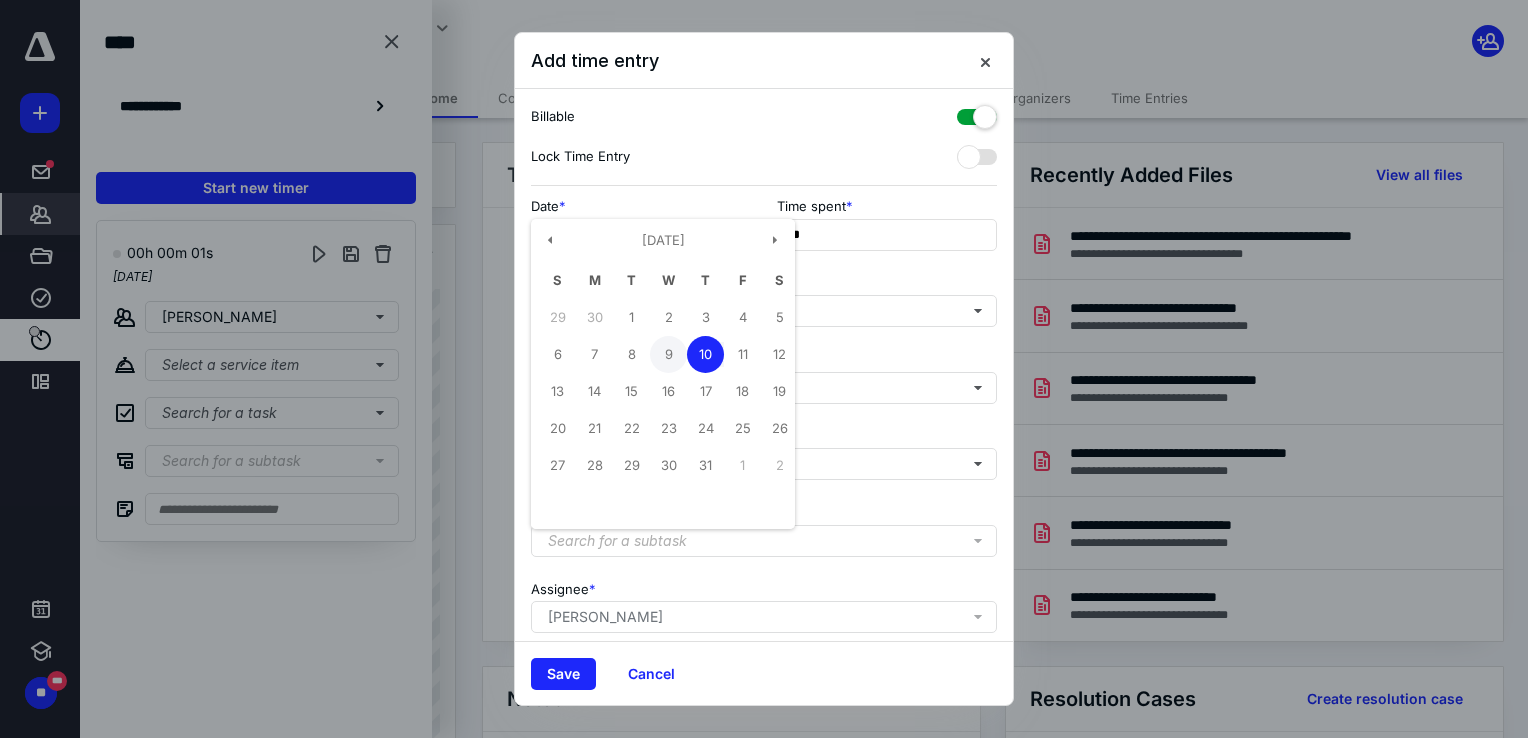 type on "**********" 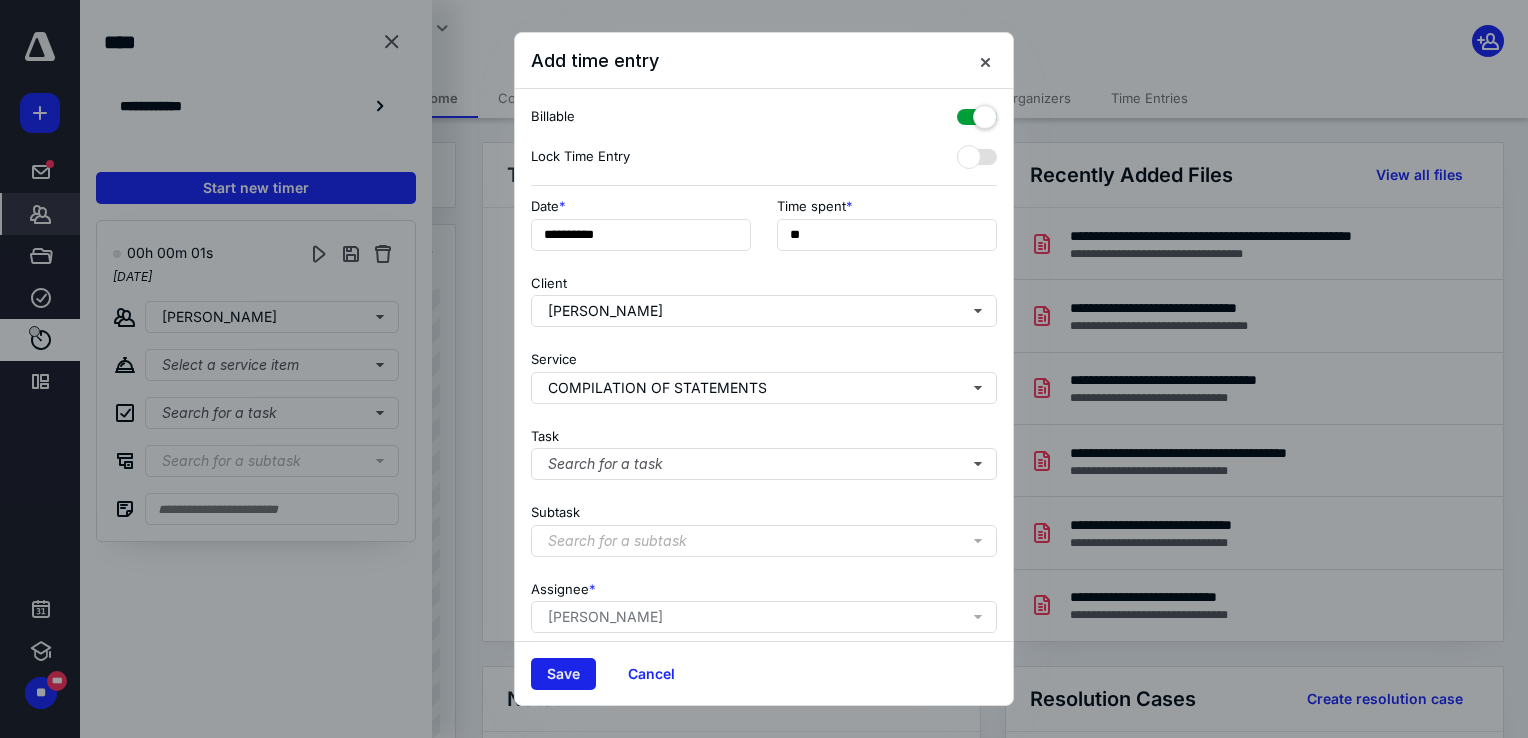 click on "Save" at bounding box center (563, 674) 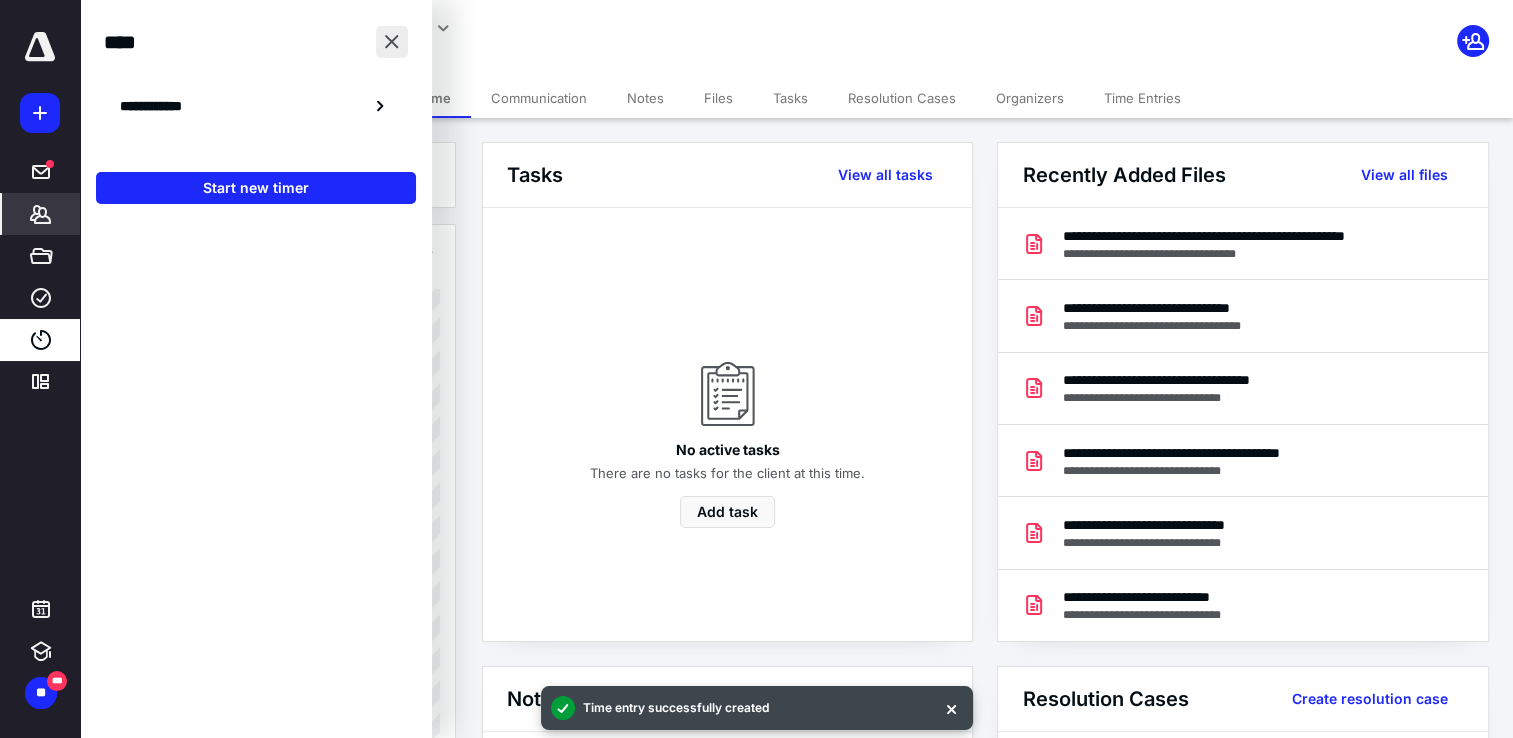 click at bounding box center (392, 42) 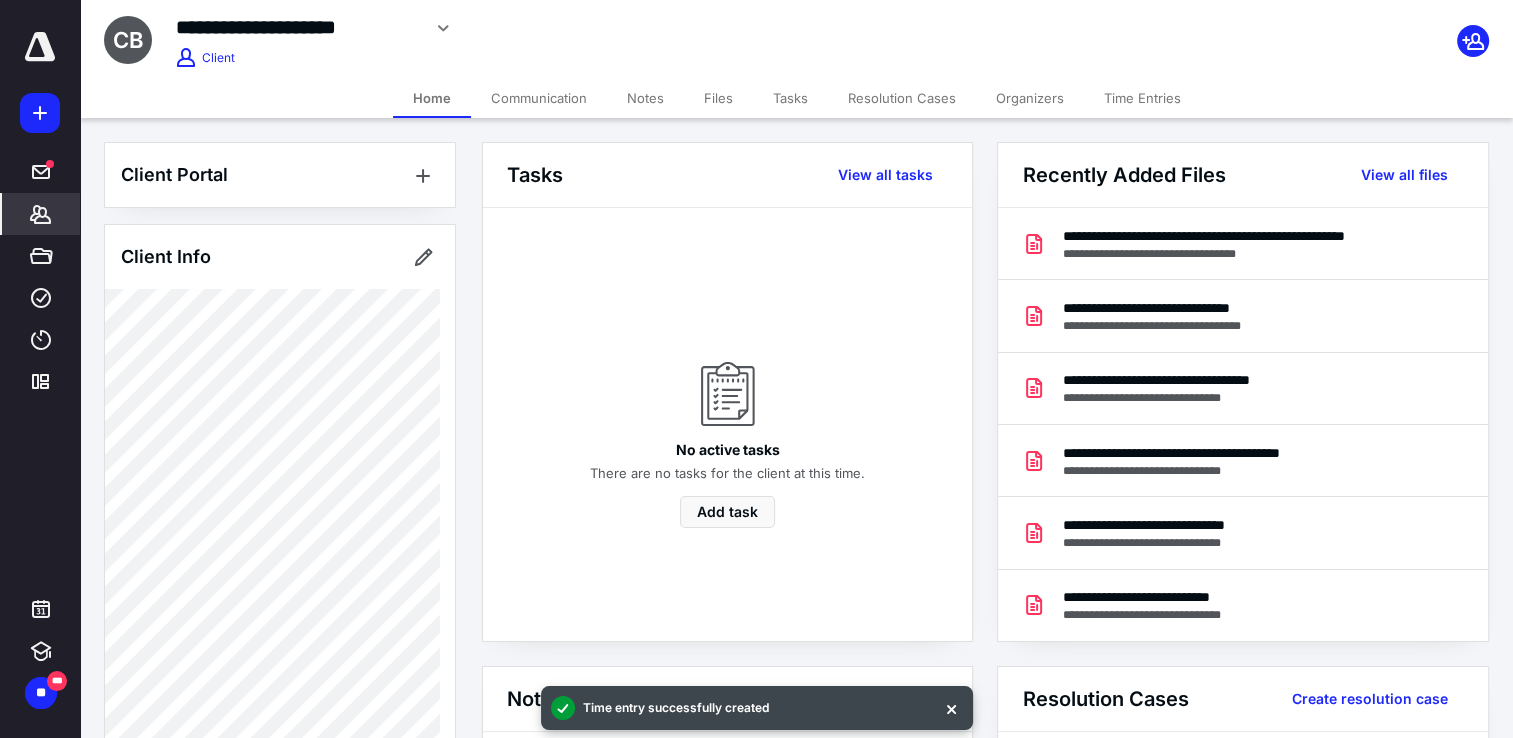 click on "Time Entries" at bounding box center [1142, 98] 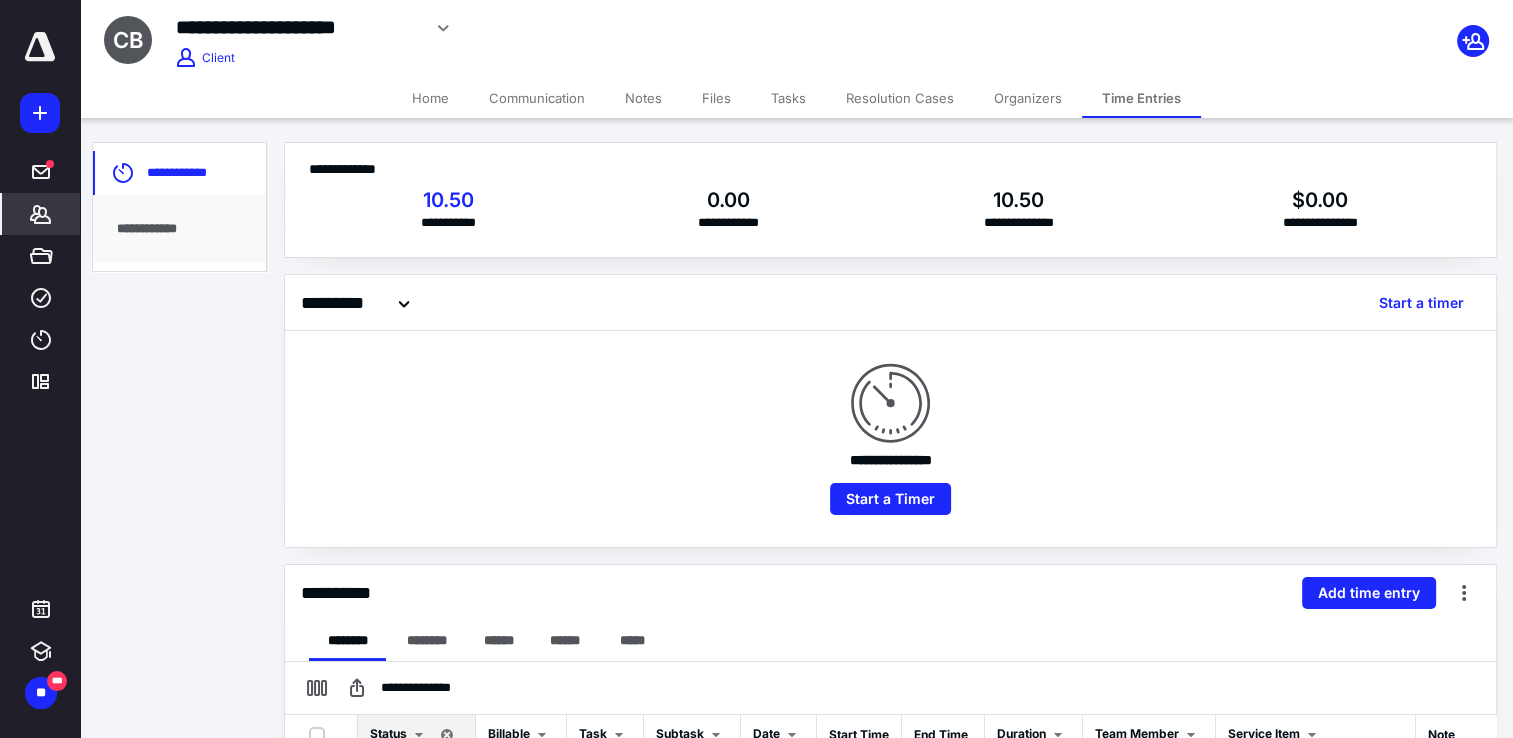 click on "*******" at bounding box center (41, 214) 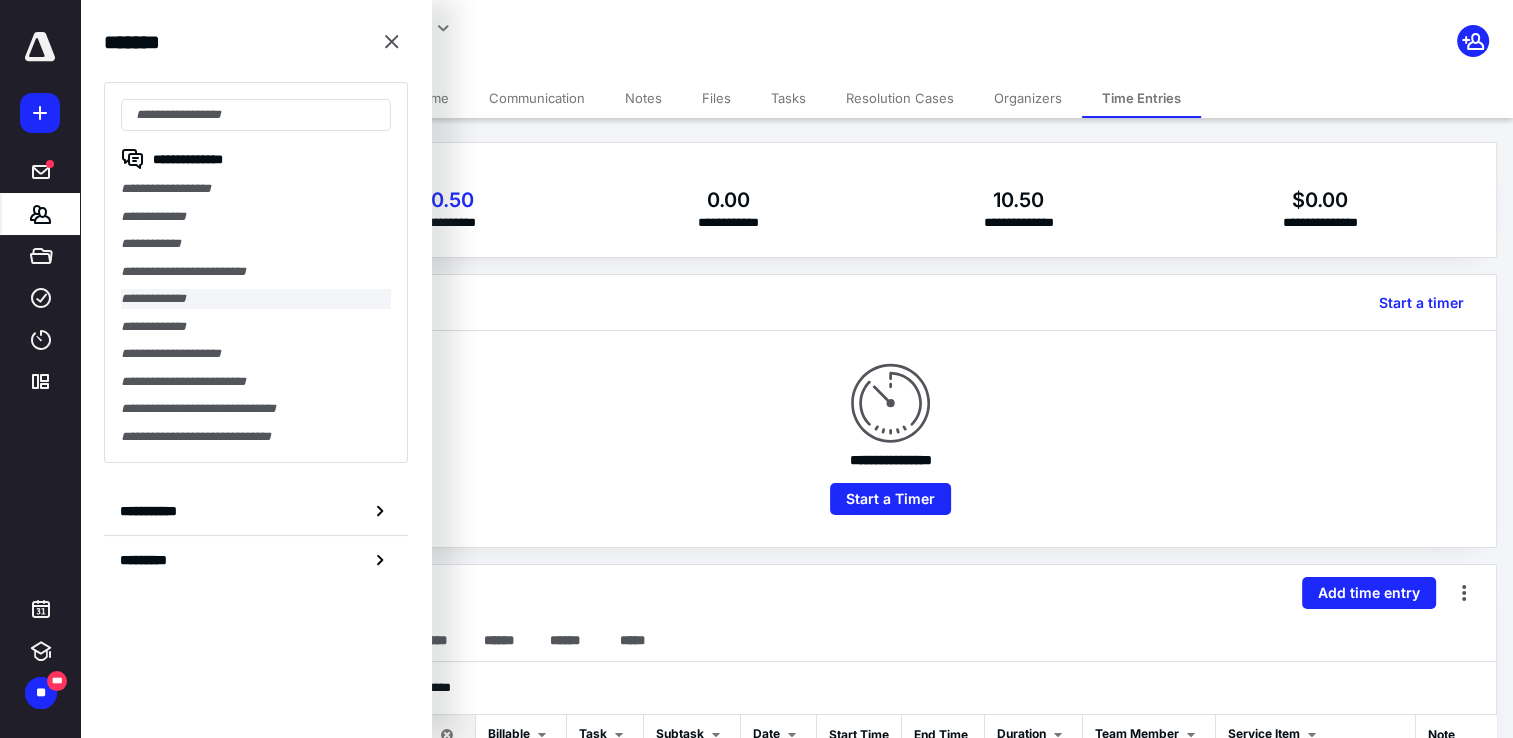 click on "**********" at bounding box center (256, 299) 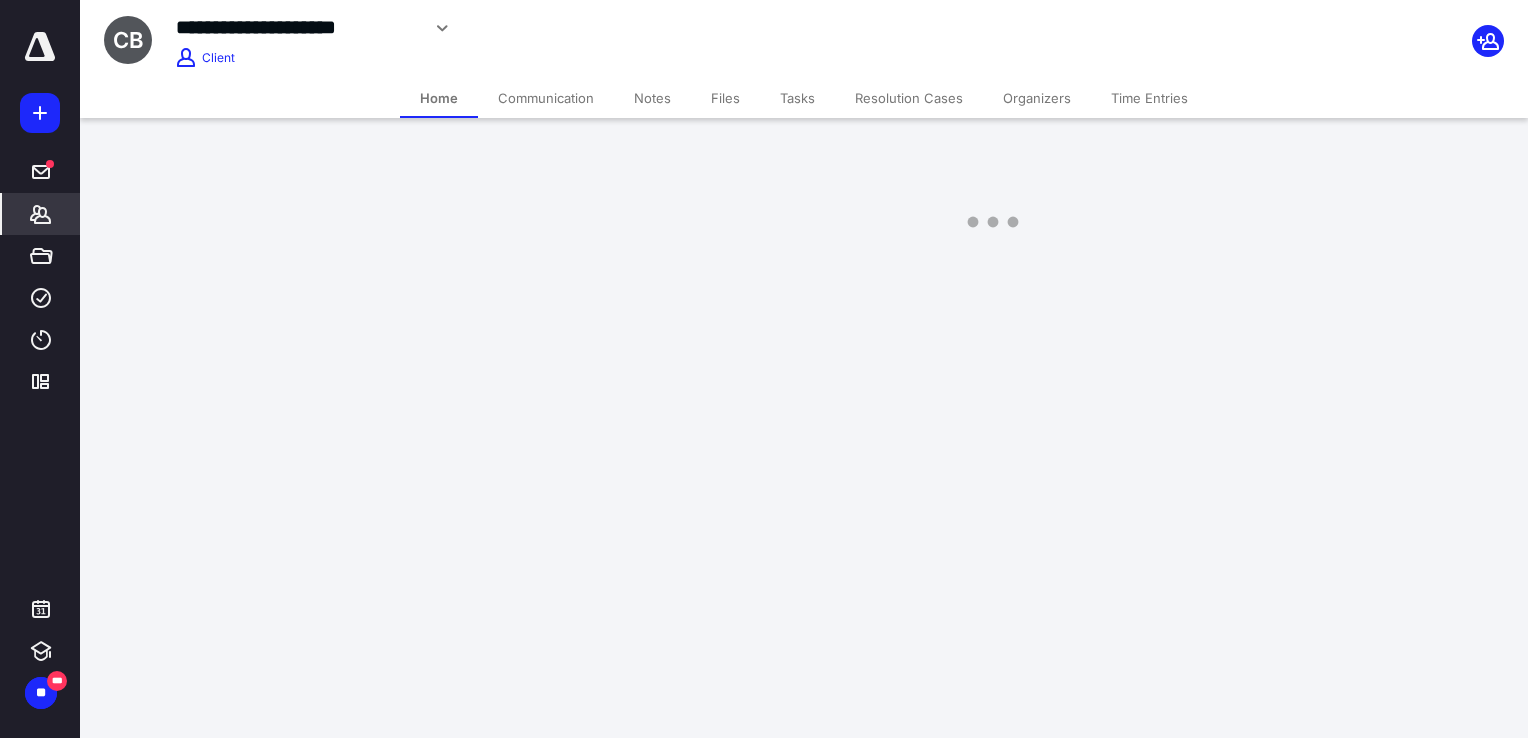 click on "Files" at bounding box center [725, 98] 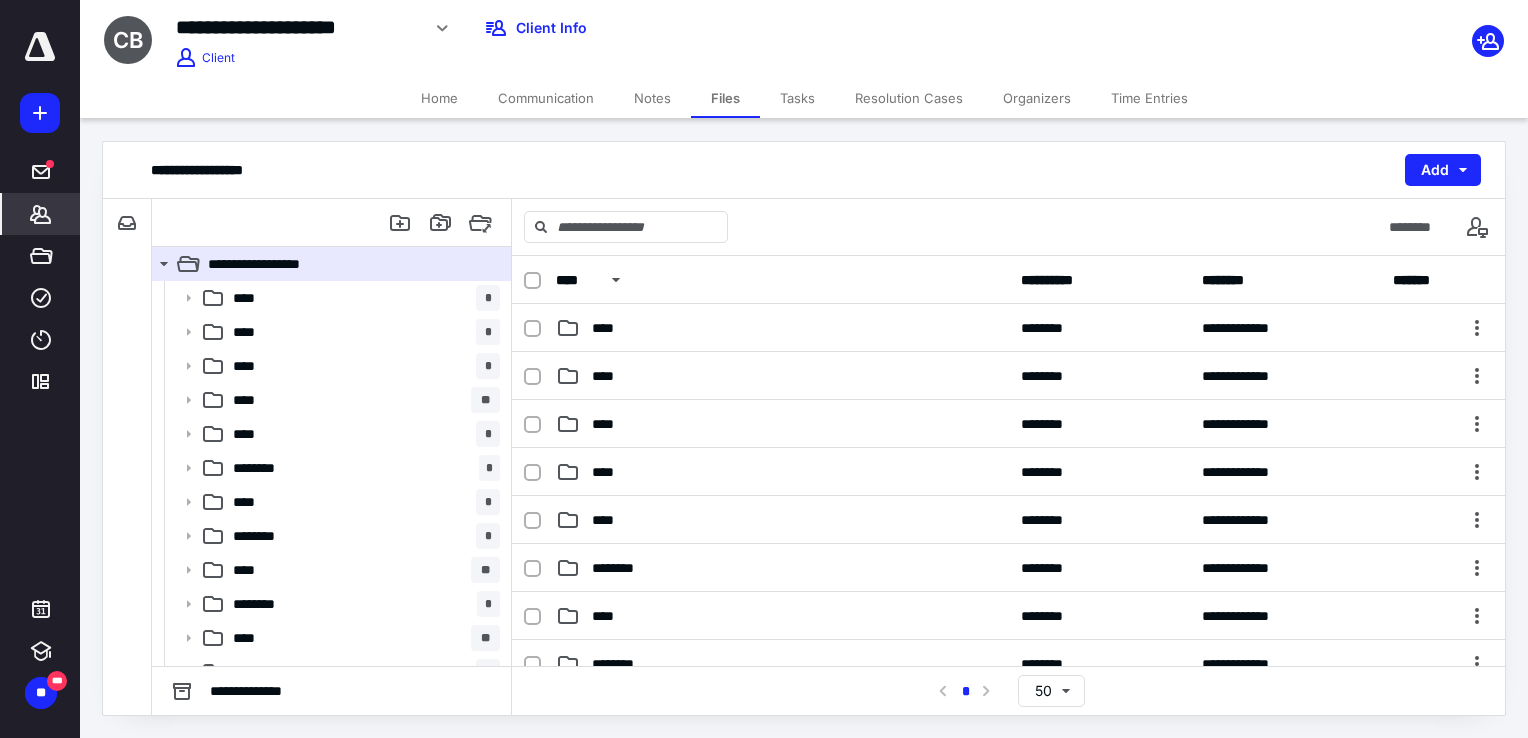 click 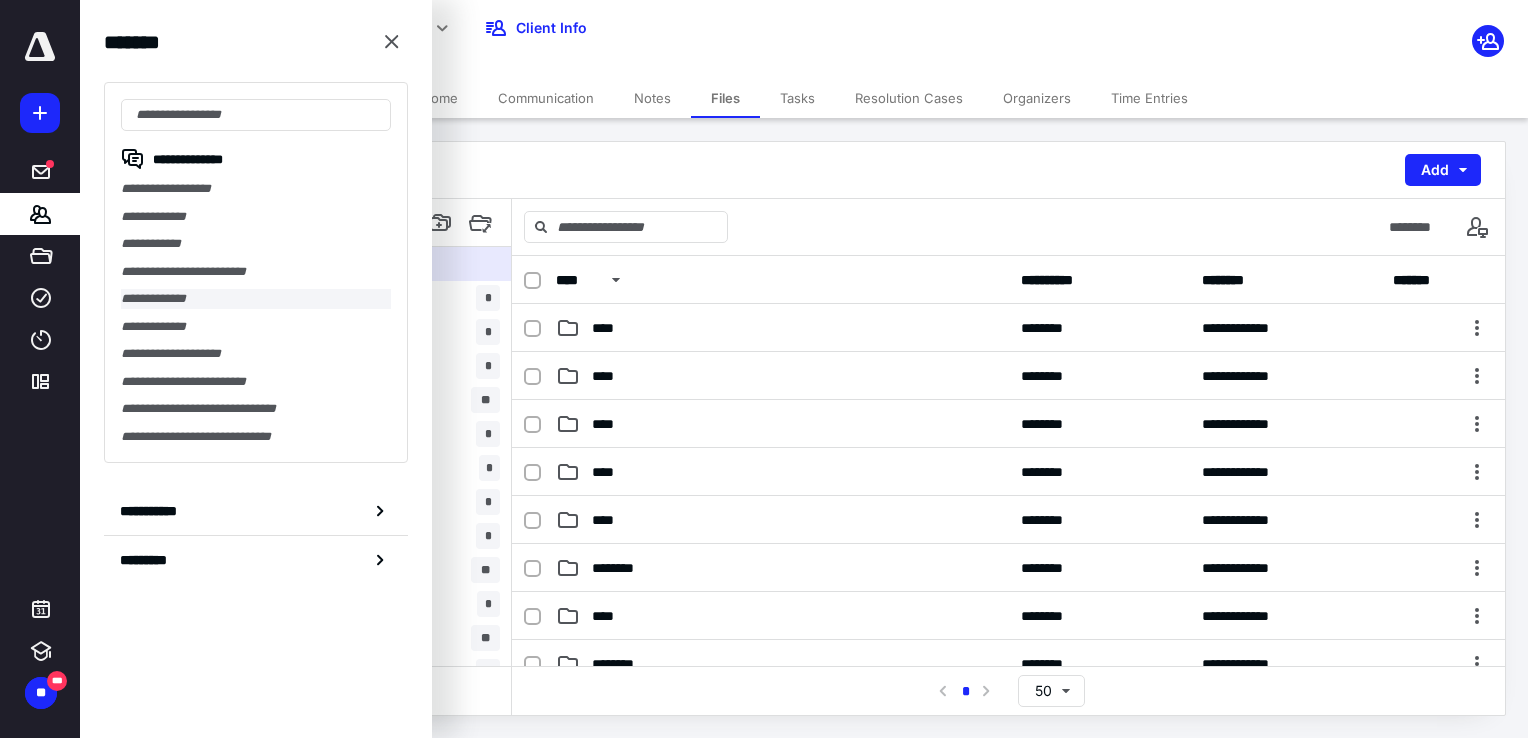click on "**********" at bounding box center (256, 299) 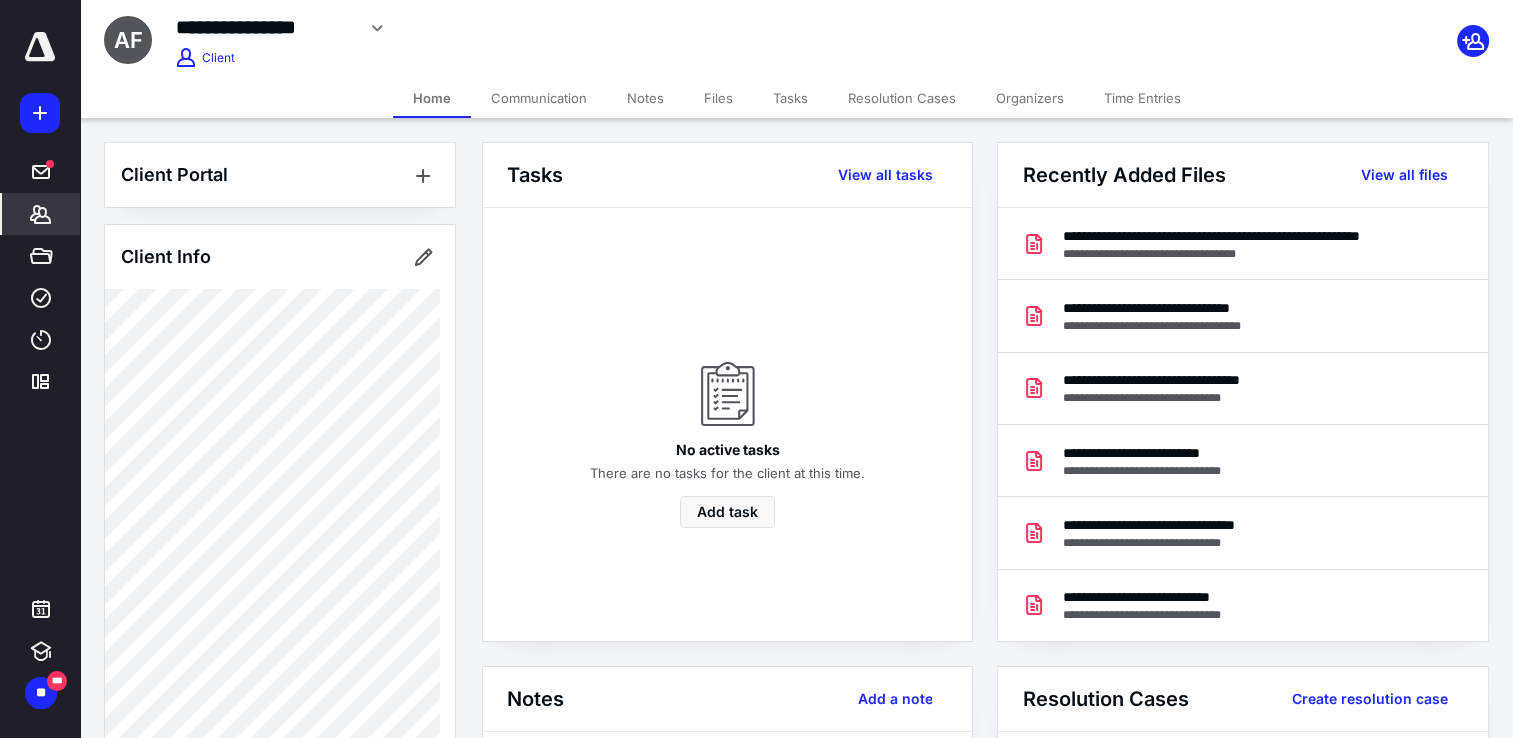 click on "Files" at bounding box center [718, 98] 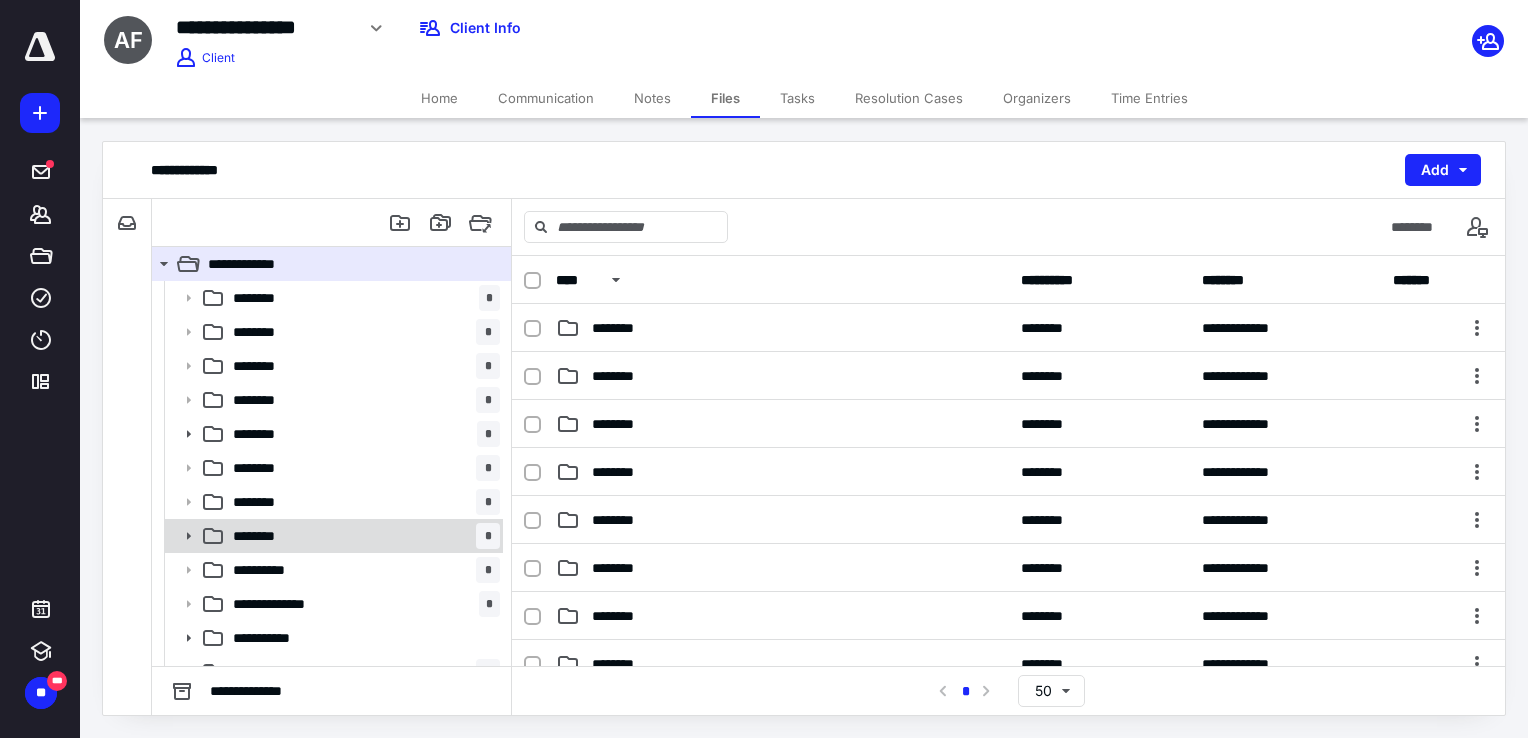 click on "******** *" at bounding box center [362, 536] 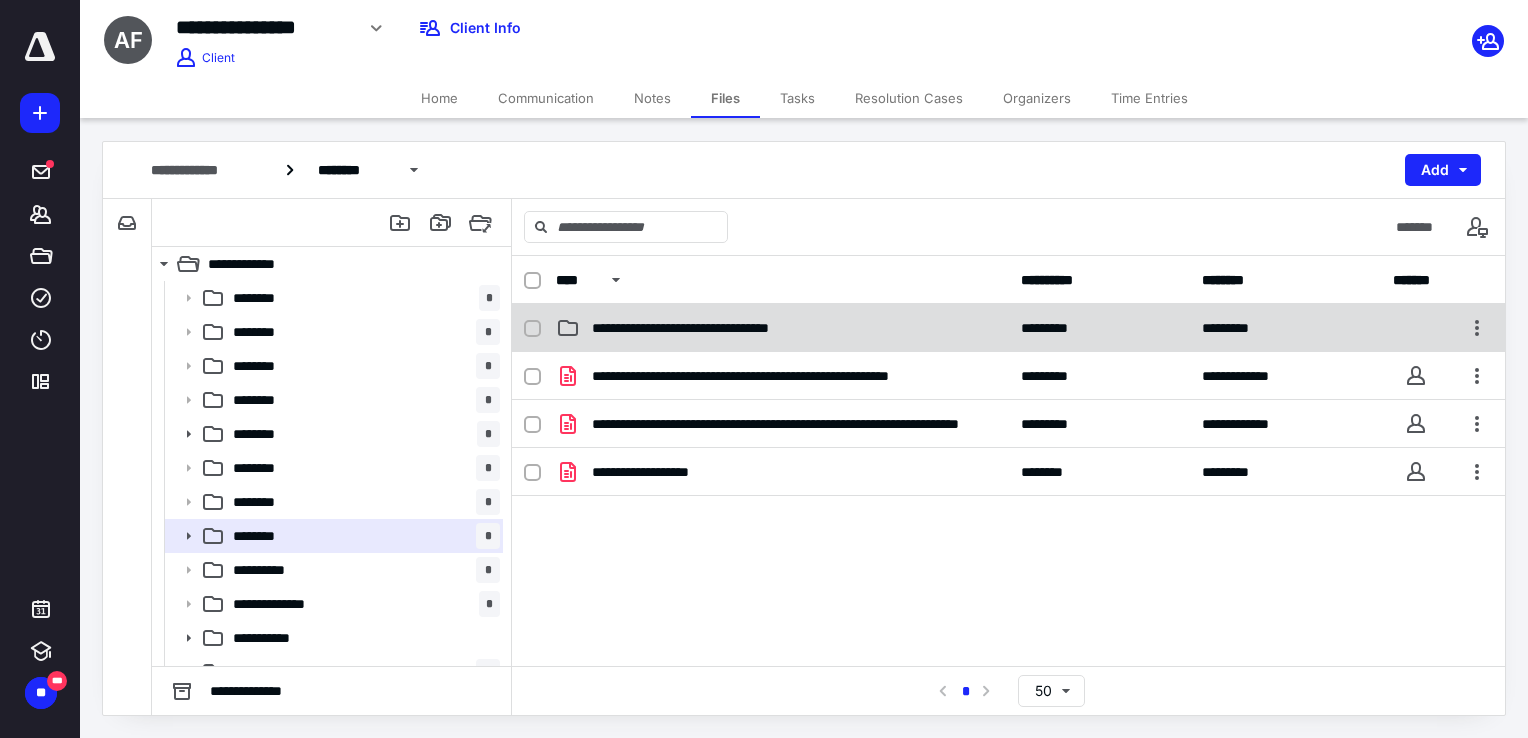 click on "**********" at bounding box center [737, 328] 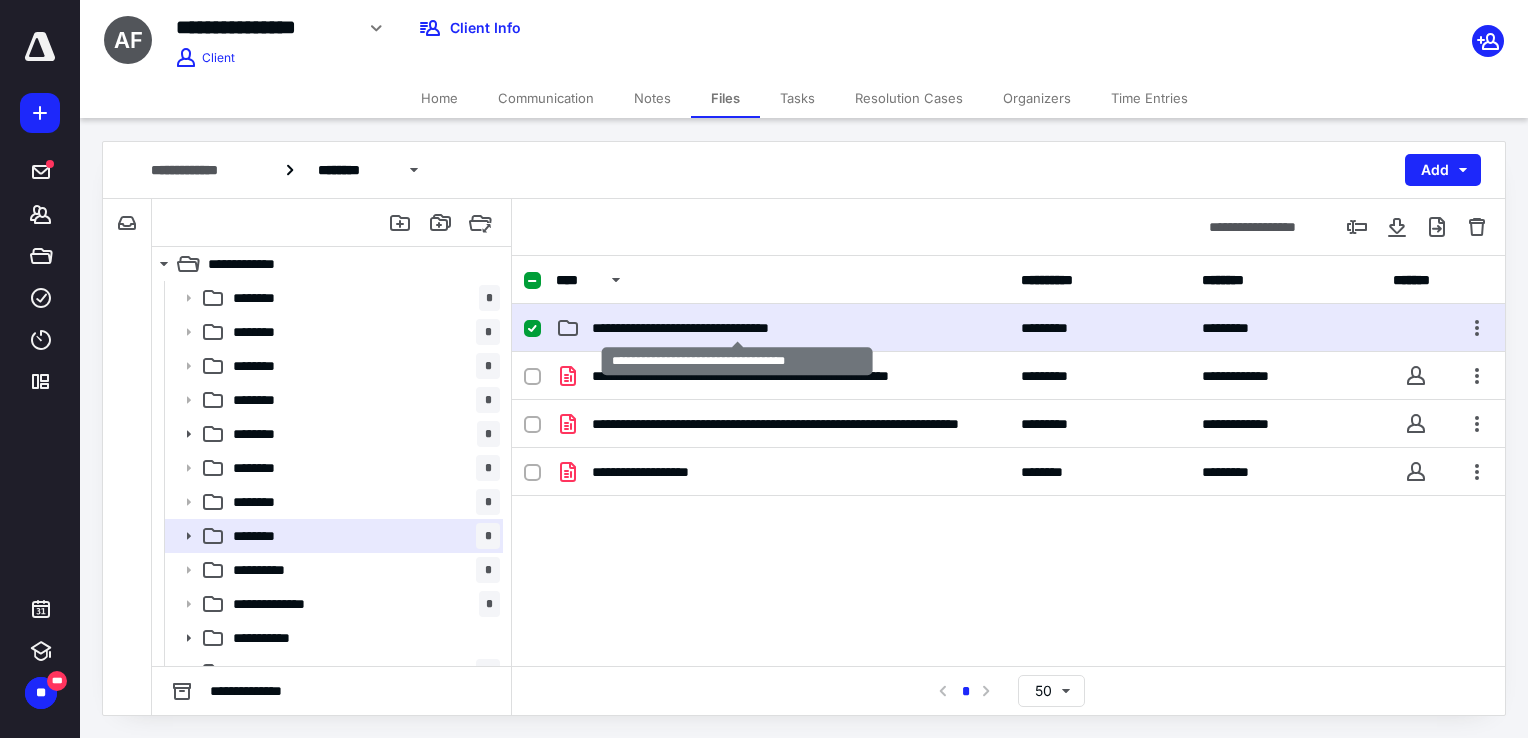 click on "**********" at bounding box center [737, 328] 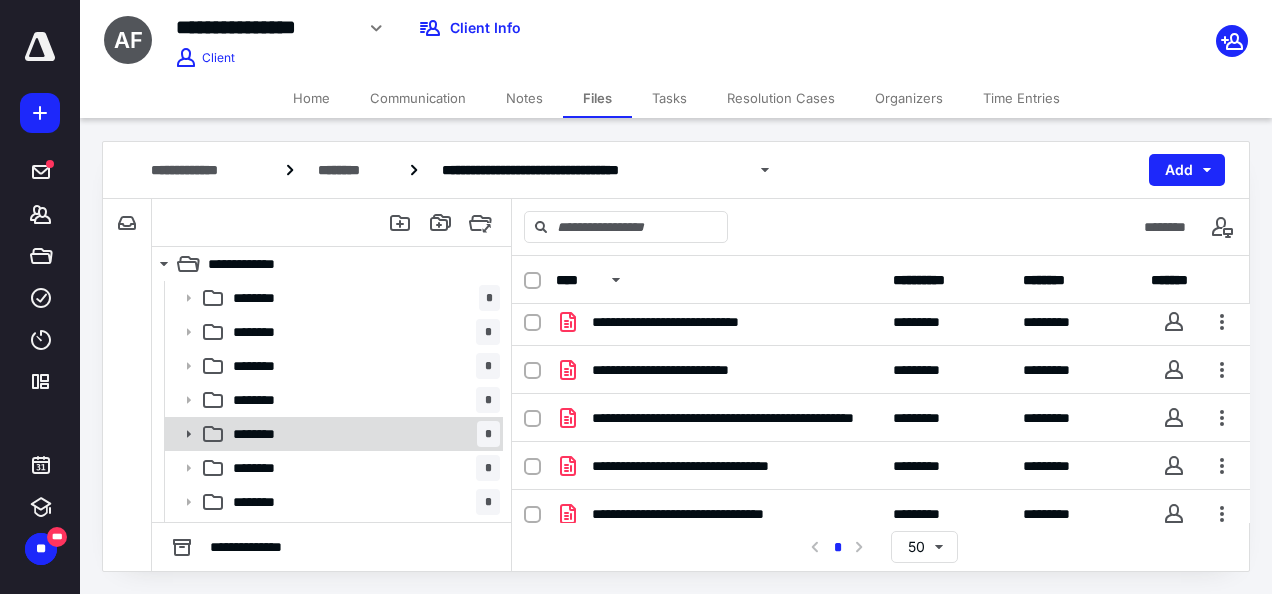 scroll, scrollTop: 352, scrollLeft: 0, axis: vertical 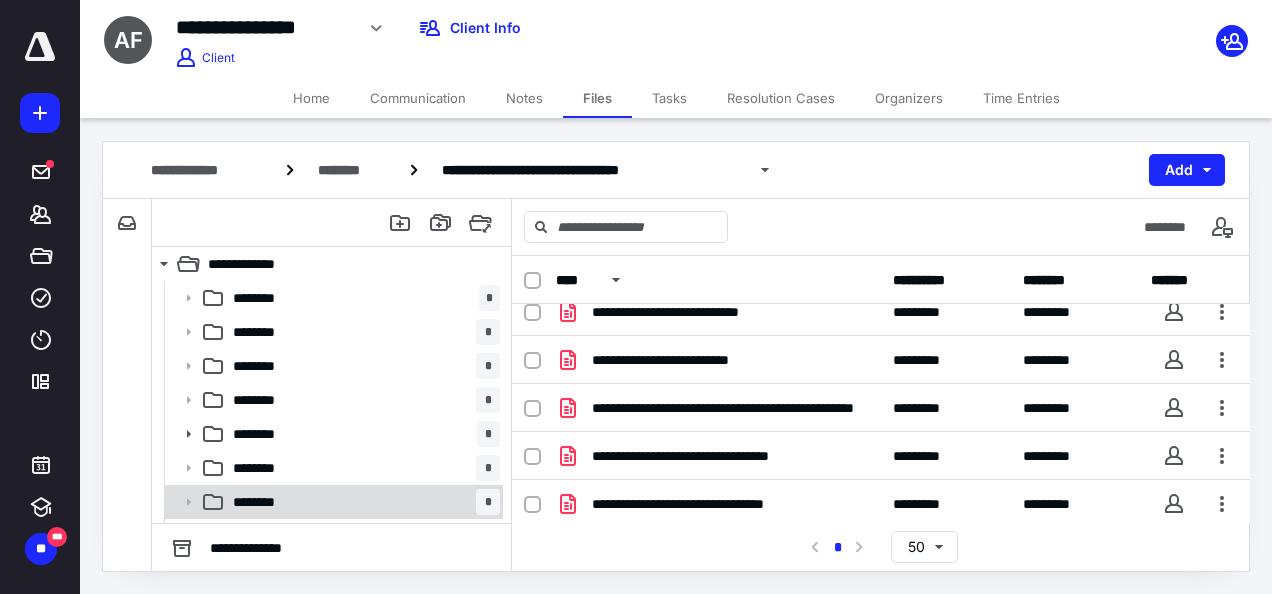 click on "******** *" at bounding box center (362, 502) 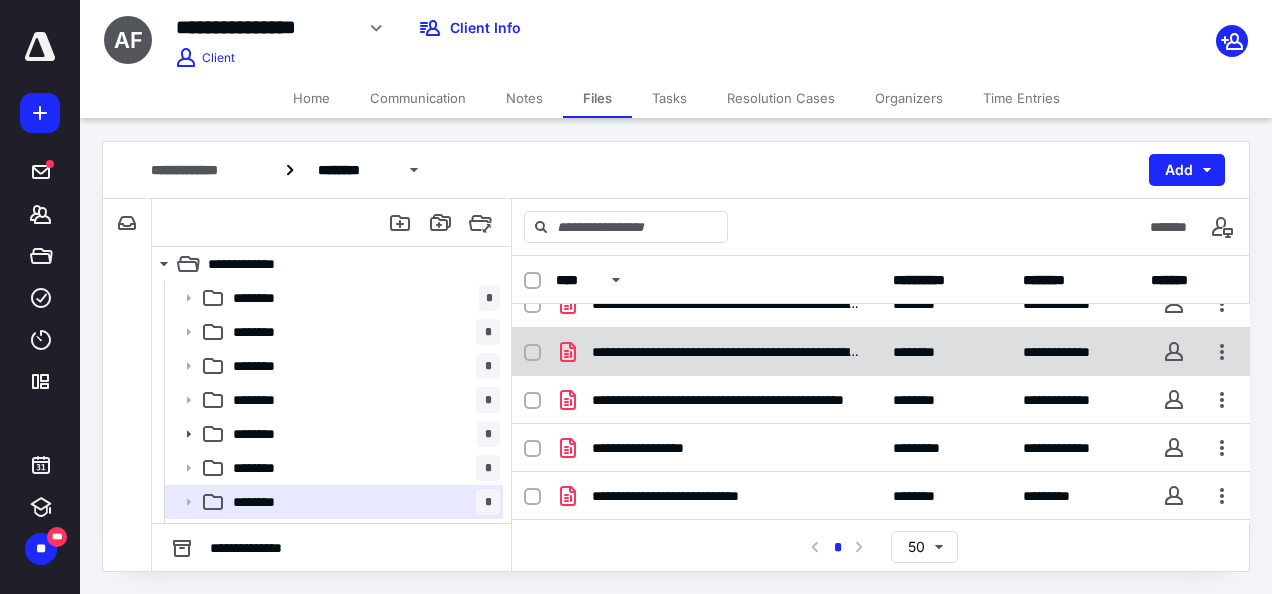 scroll, scrollTop: 100, scrollLeft: 0, axis: vertical 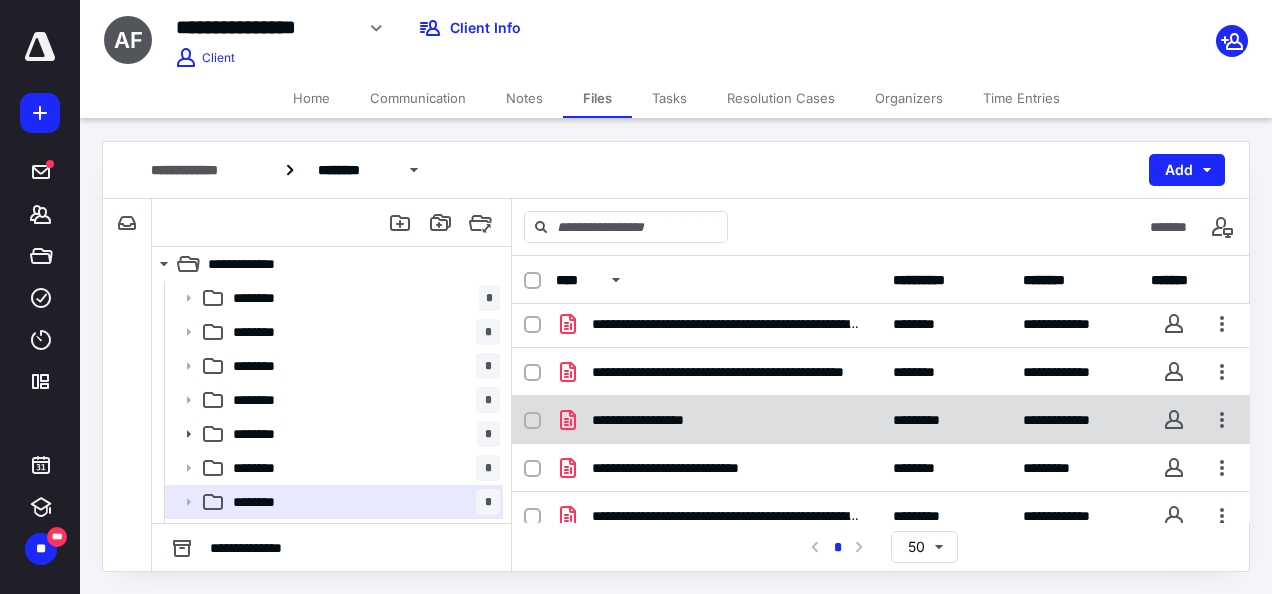 click on "**********" at bounding box center [718, 420] 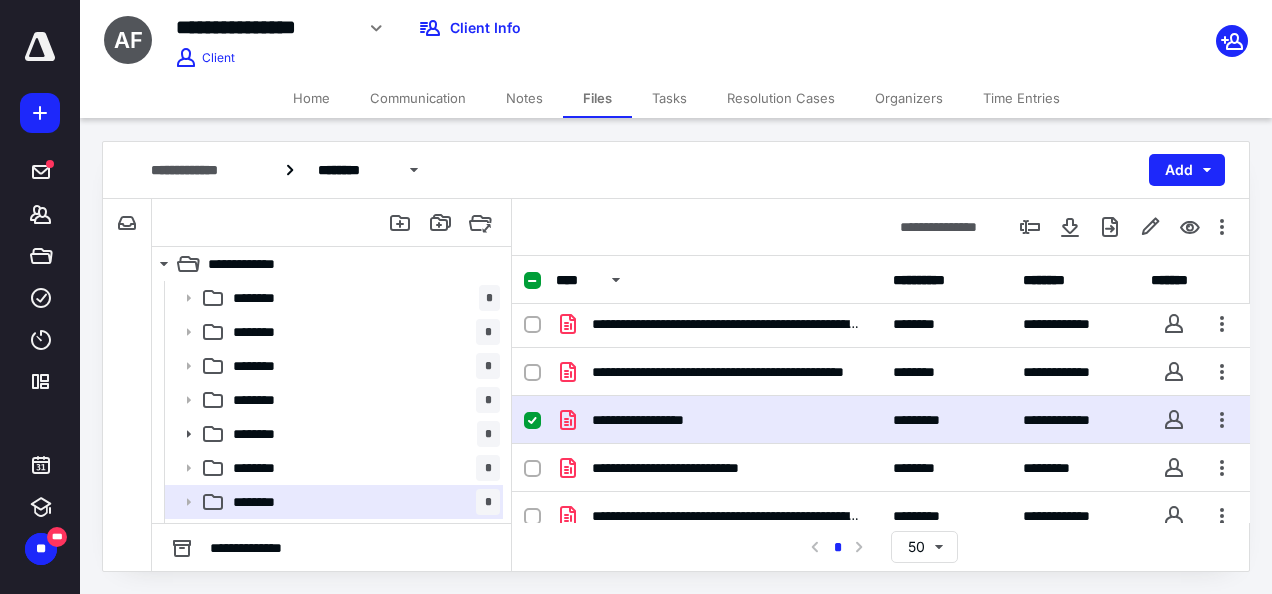 click on "**********" at bounding box center (718, 420) 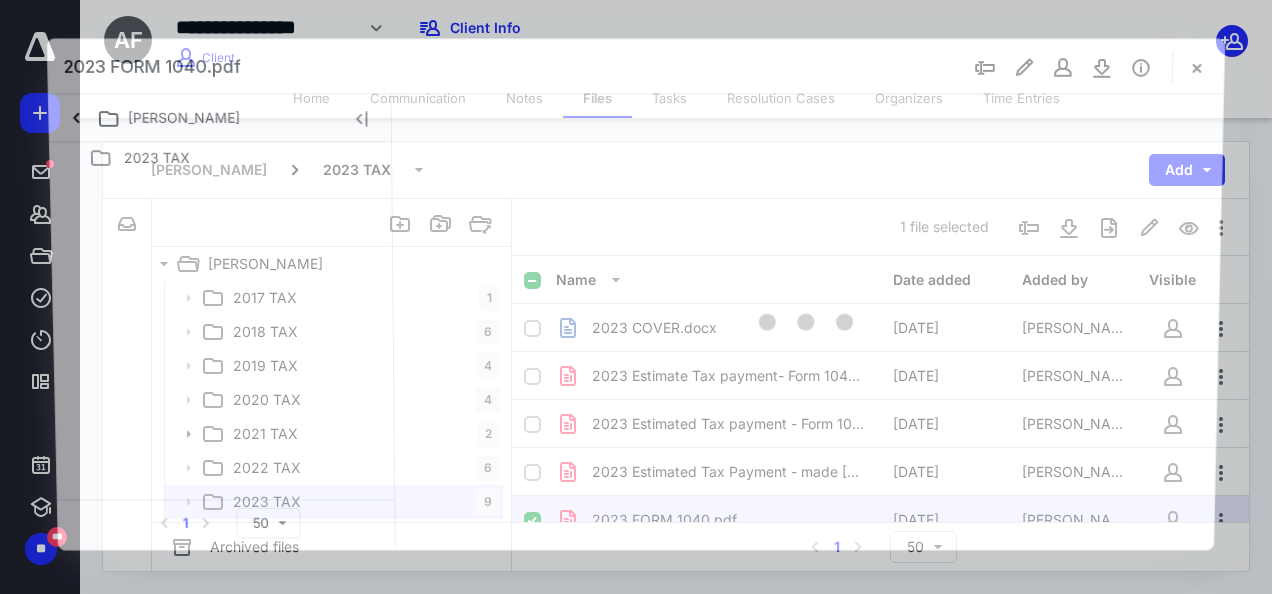 scroll, scrollTop: 100, scrollLeft: 0, axis: vertical 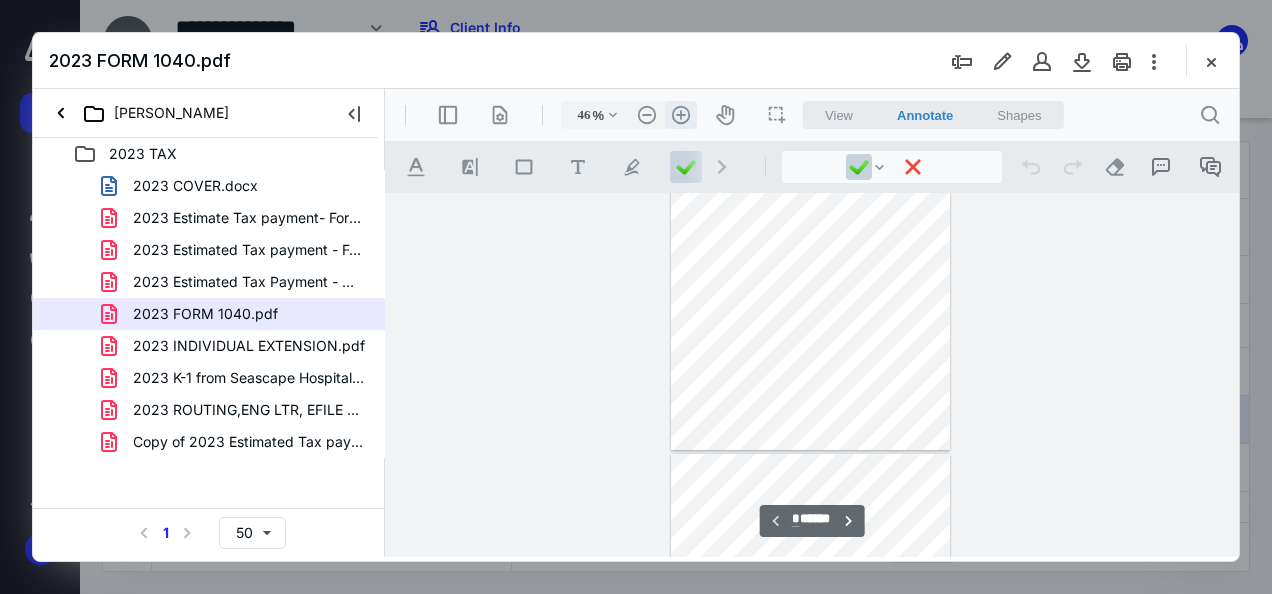 click on ".cls-1{fill:#abb0c4;} icon - header - zoom - in - line" at bounding box center [681, 115] 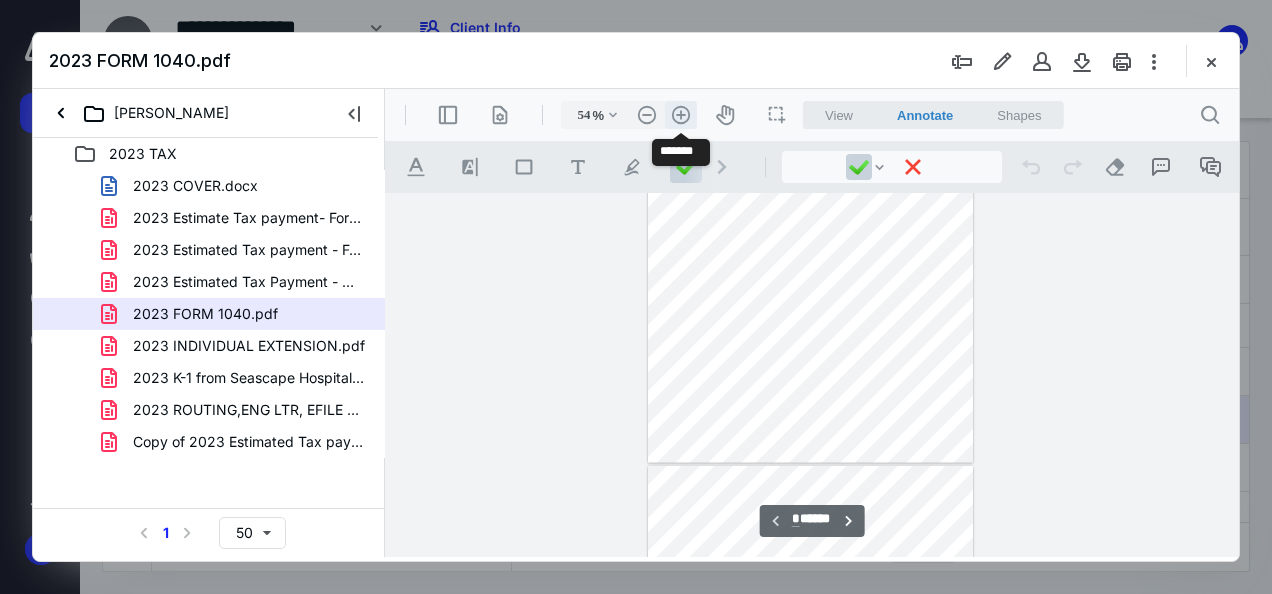 click on ".cls-1{fill:#abb0c4;} icon - header - zoom - in - line" at bounding box center [681, 115] 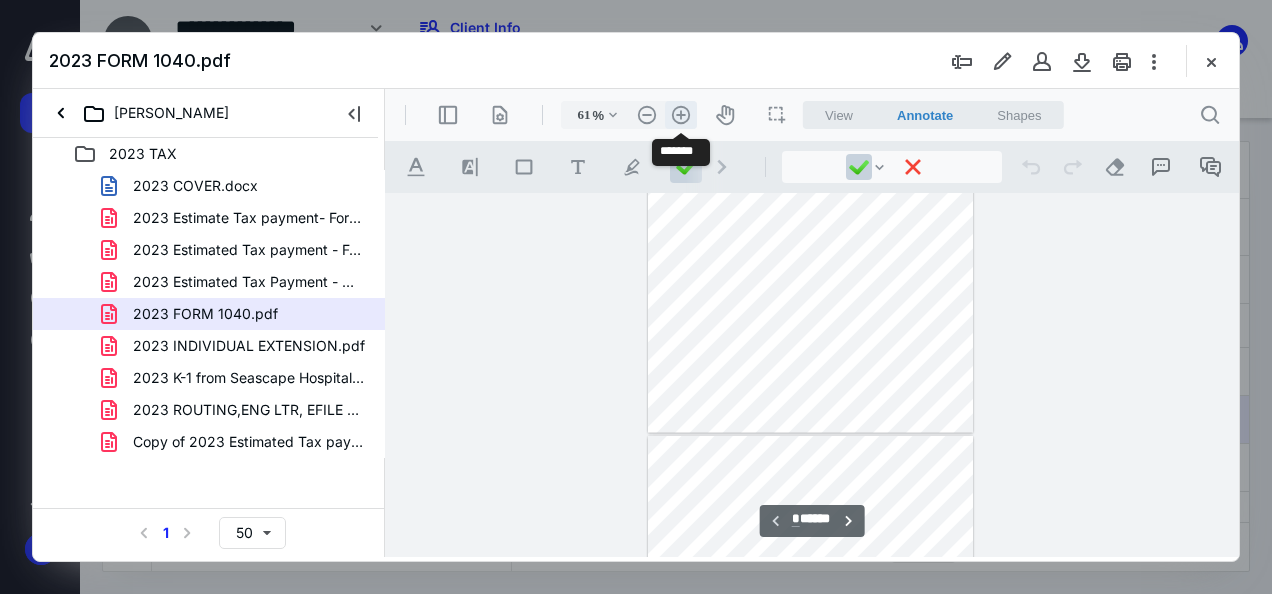 click on ".cls-1{fill:#abb0c4;} icon - header - zoom - in - line" at bounding box center [681, 115] 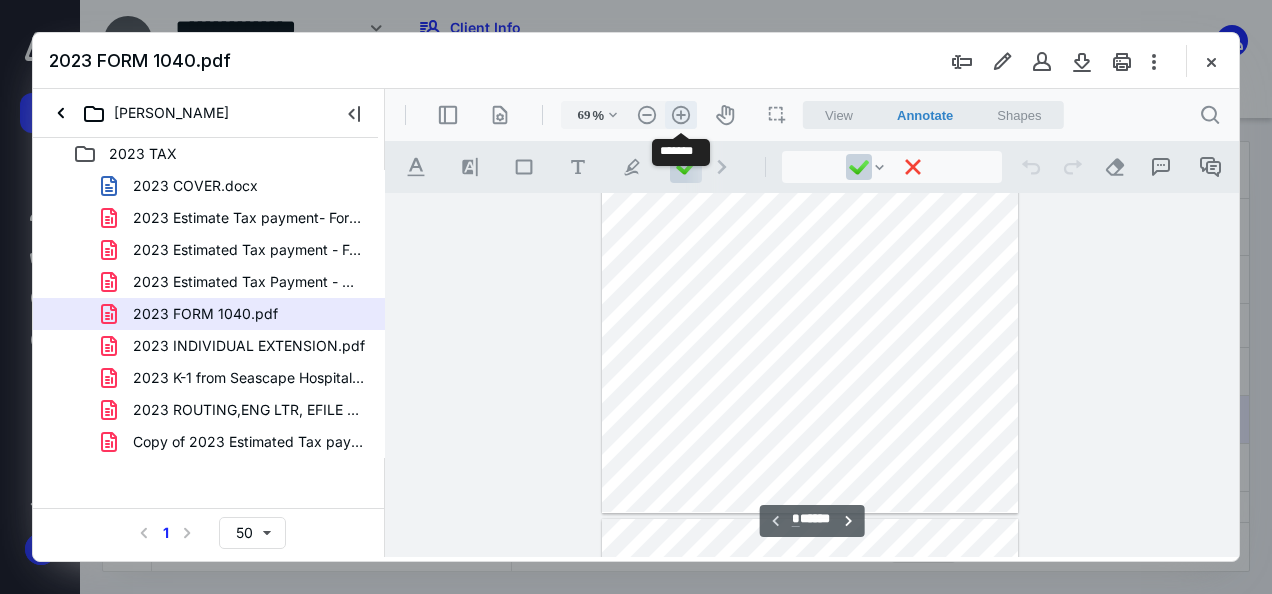 click on ".cls-1{fill:#abb0c4;} icon - header - zoom - in - line" at bounding box center [681, 115] 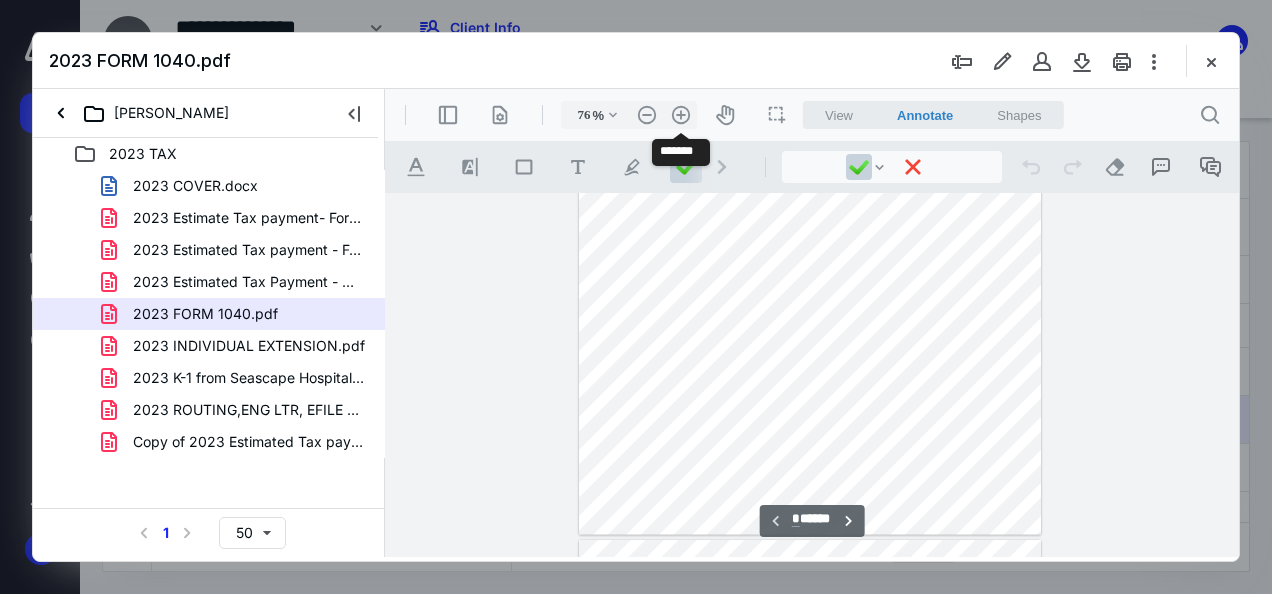 drag, startPoint x: 685, startPoint y: 122, endPoint x: 738, endPoint y: 455, distance: 337.19135 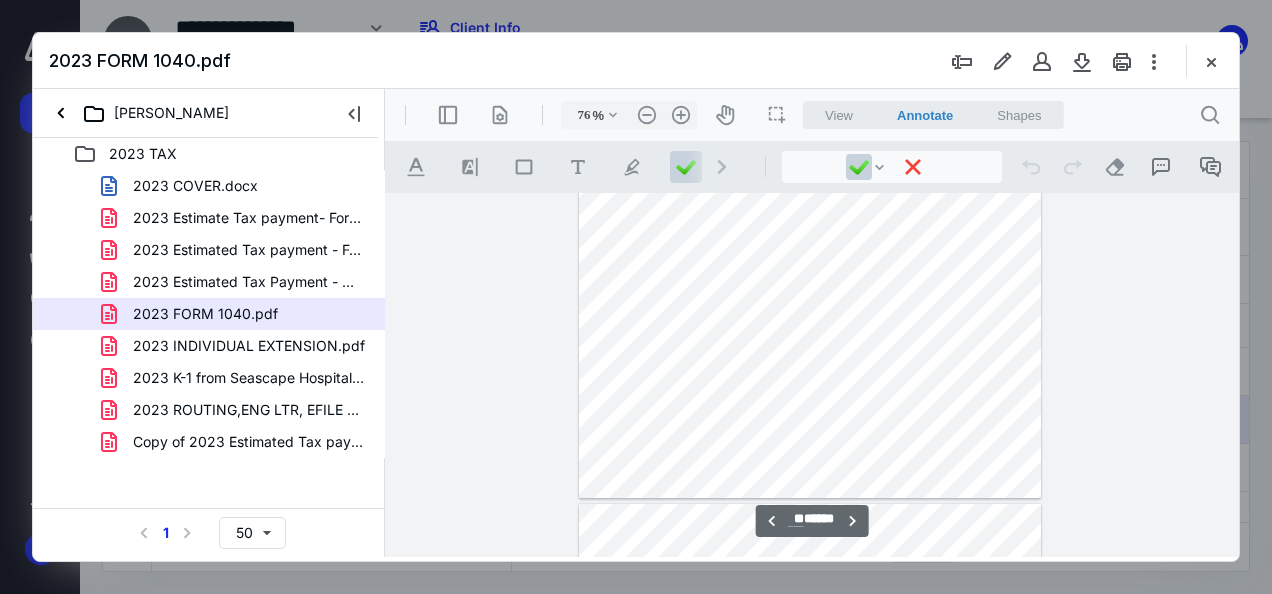 type on "**" 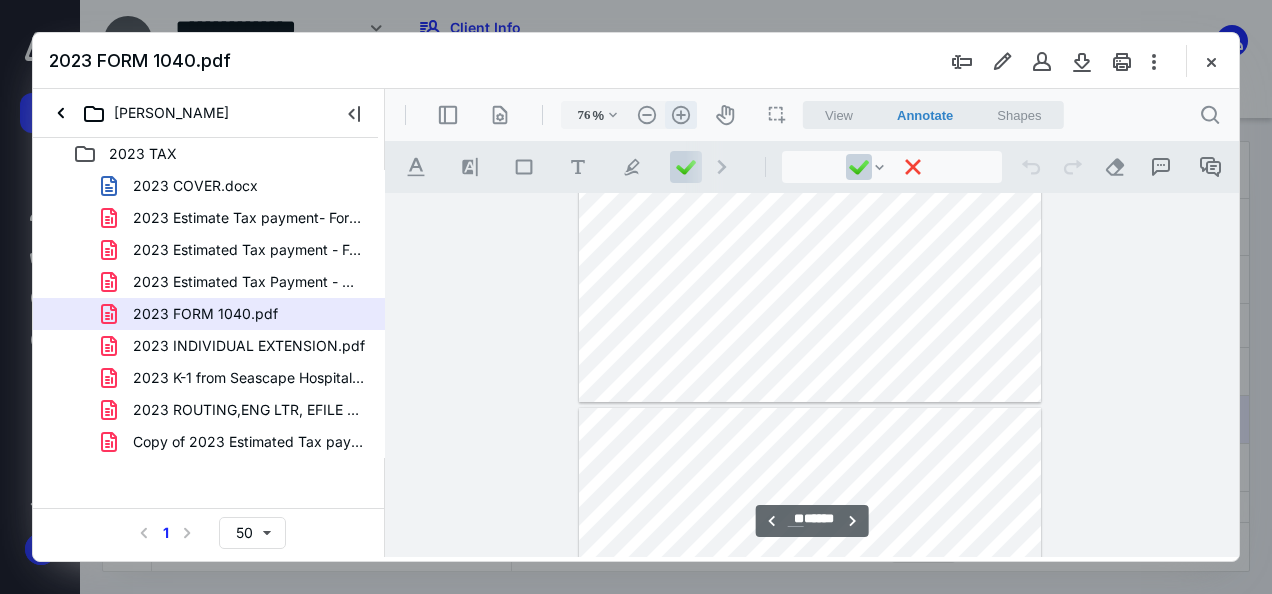 click on ".cls-1{fill:#abb0c4;} icon - header - zoom - in - line" at bounding box center (681, 115) 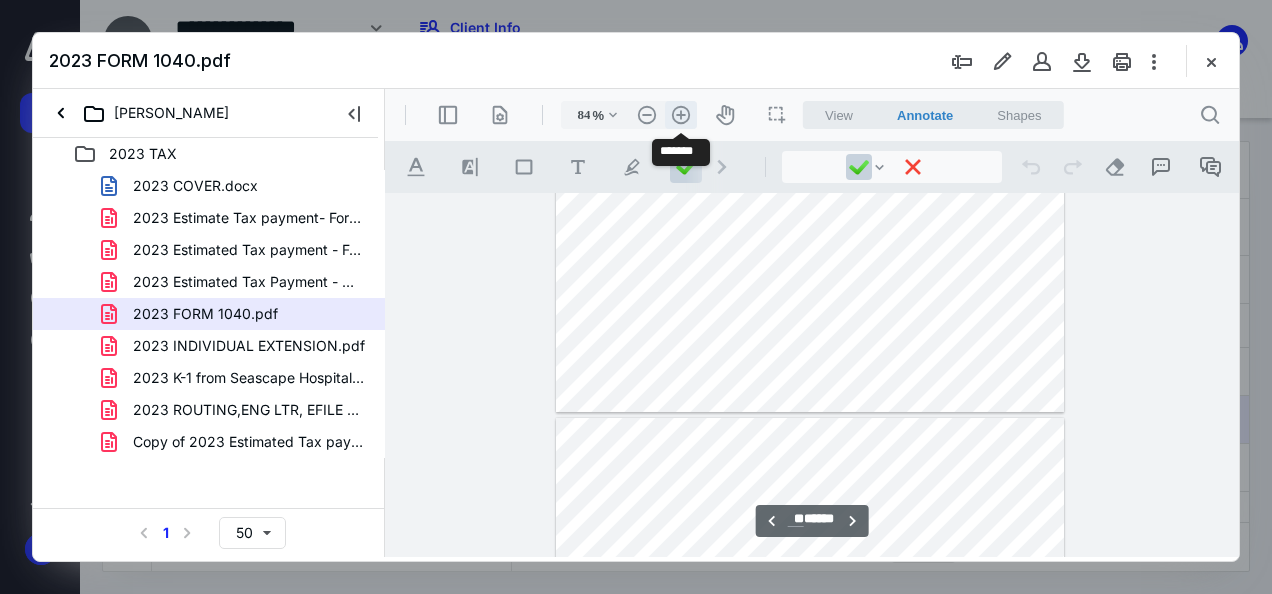 click on ".cls-1{fill:#abb0c4;} icon - header - zoom - in - line" at bounding box center (681, 115) 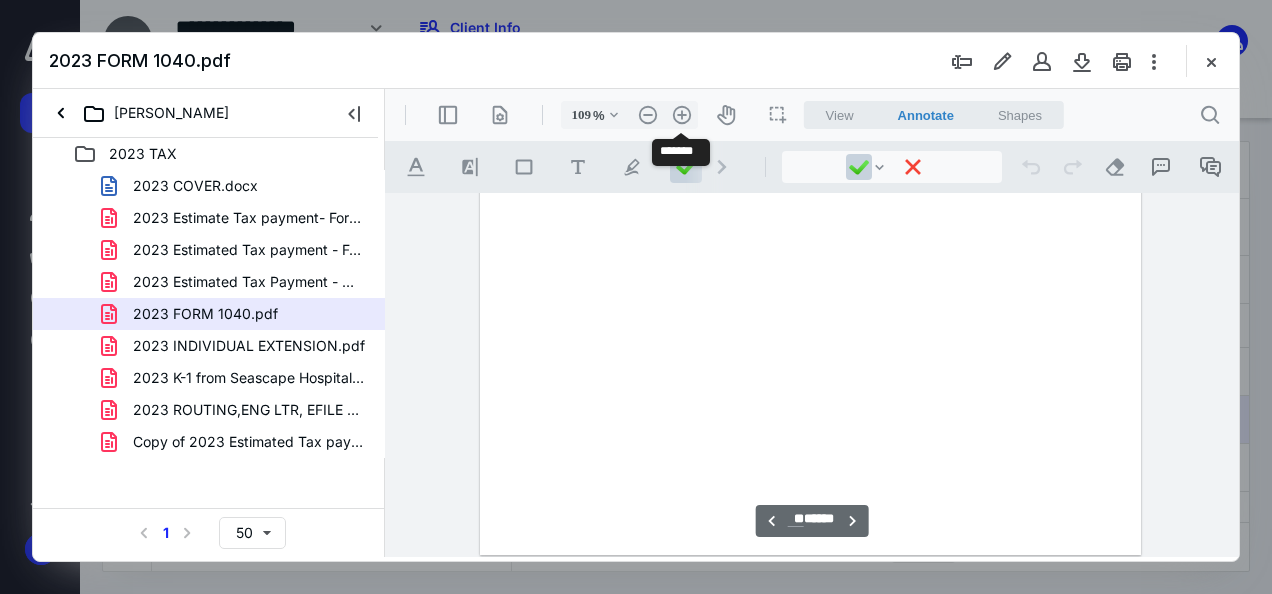 drag, startPoint x: 685, startPoint y: 108, endPoint x: 697, endPoint y: 187, distance: 79.9062 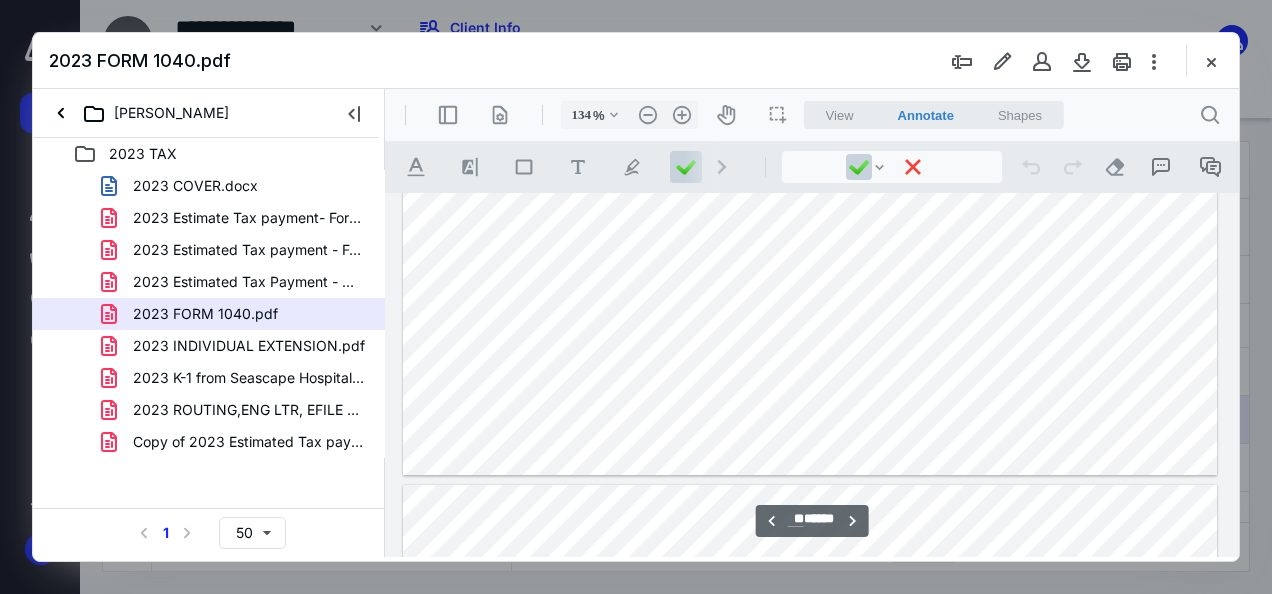 type on "**" 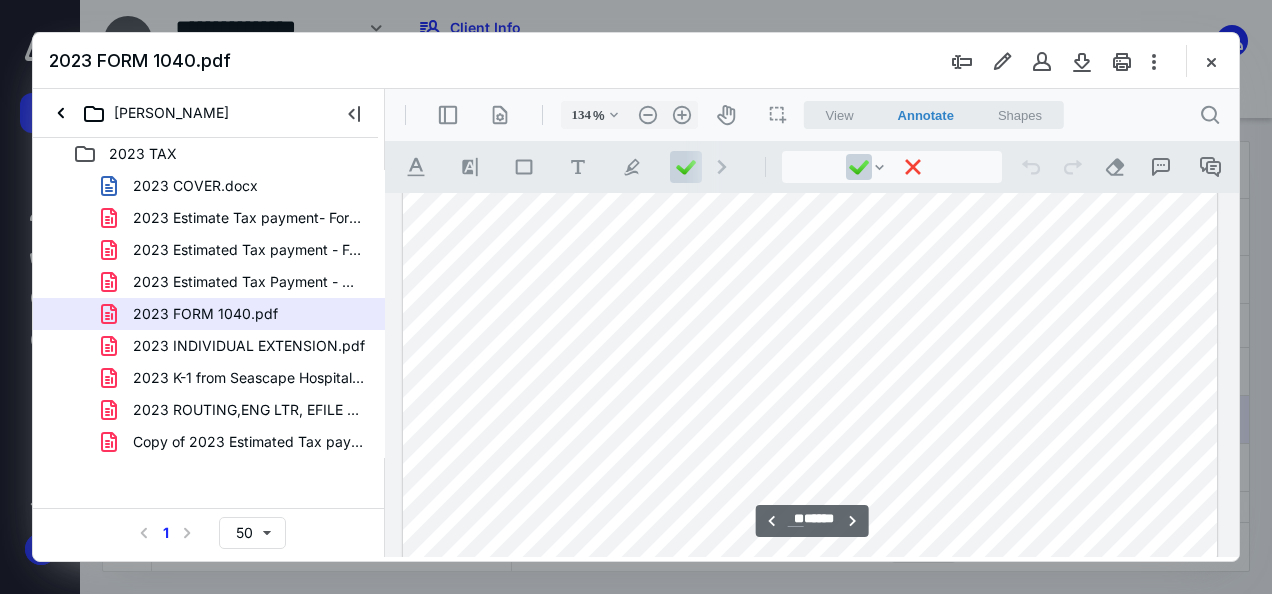 scroll, scrollTop: 19065, scrollLeft: 0, axis: vertical 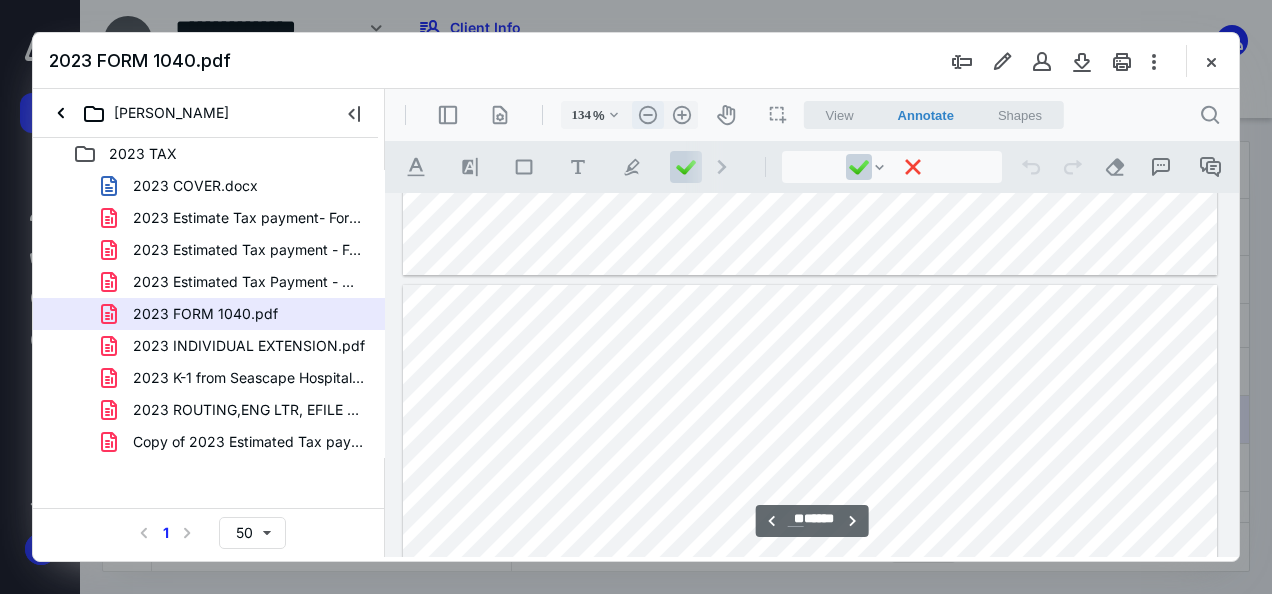 click on ".cls-1{fill:#abb0c4;} icon - header - zoom - out - line" at bounding box center [648, 115] 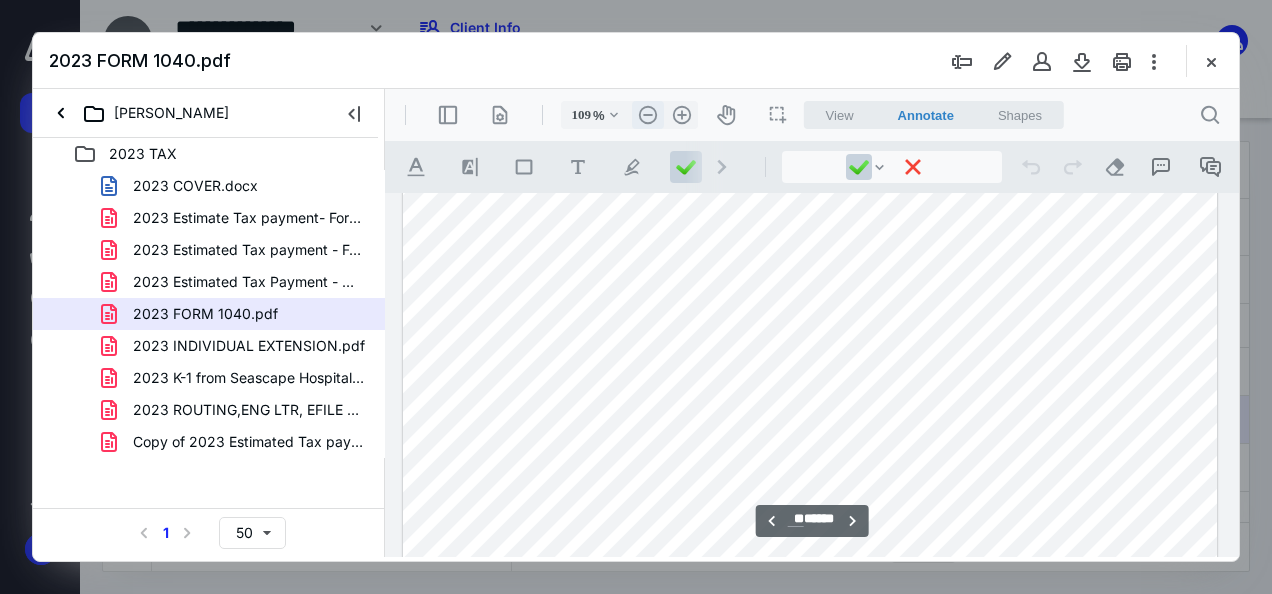 click on ".cls-1{fill:#abb0c4;} icon - header - zoom - out - line" at bounding box center (648, 115) 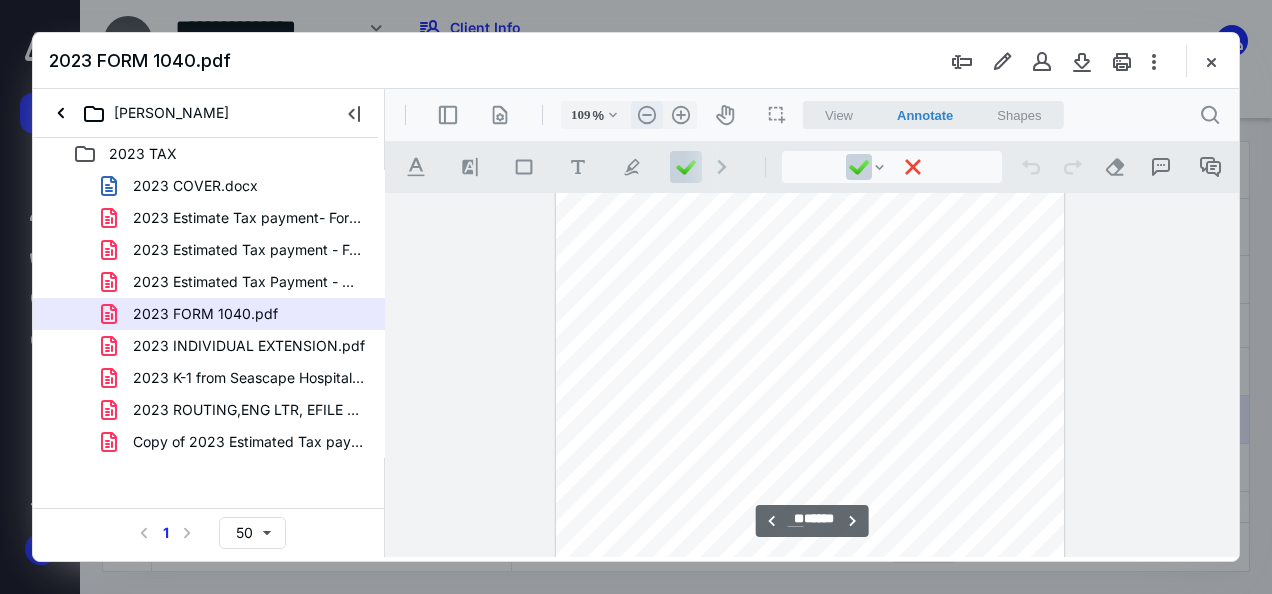 type on "84" 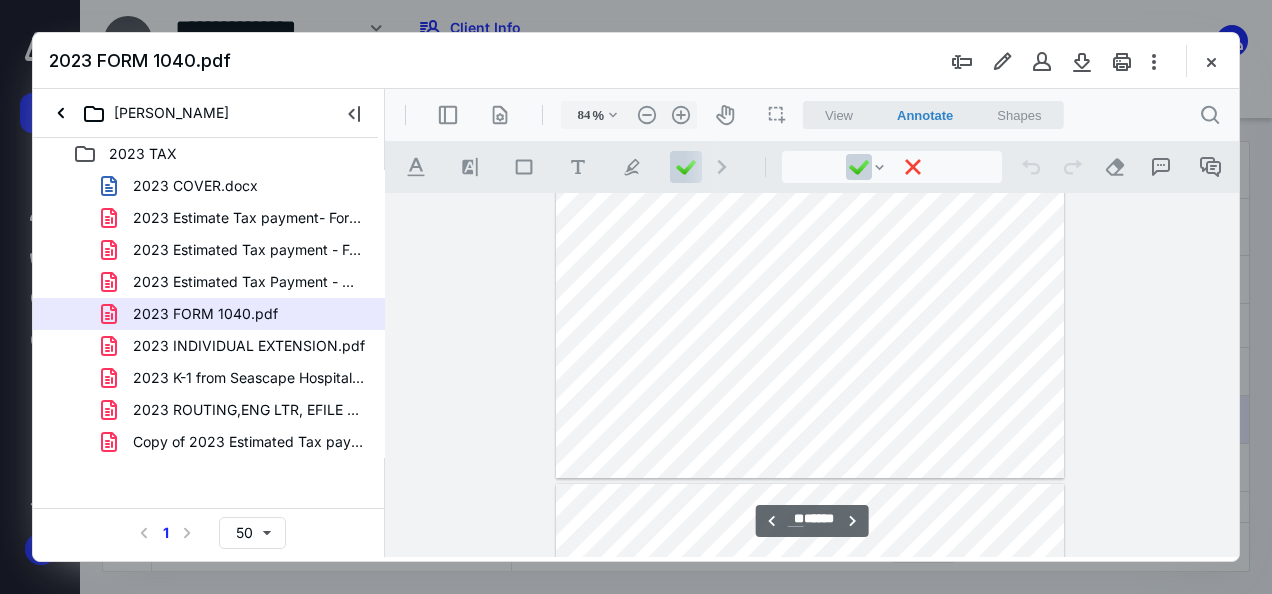 scroll, scrollTop: 13956, scrollLeft: 0, axis: vertical 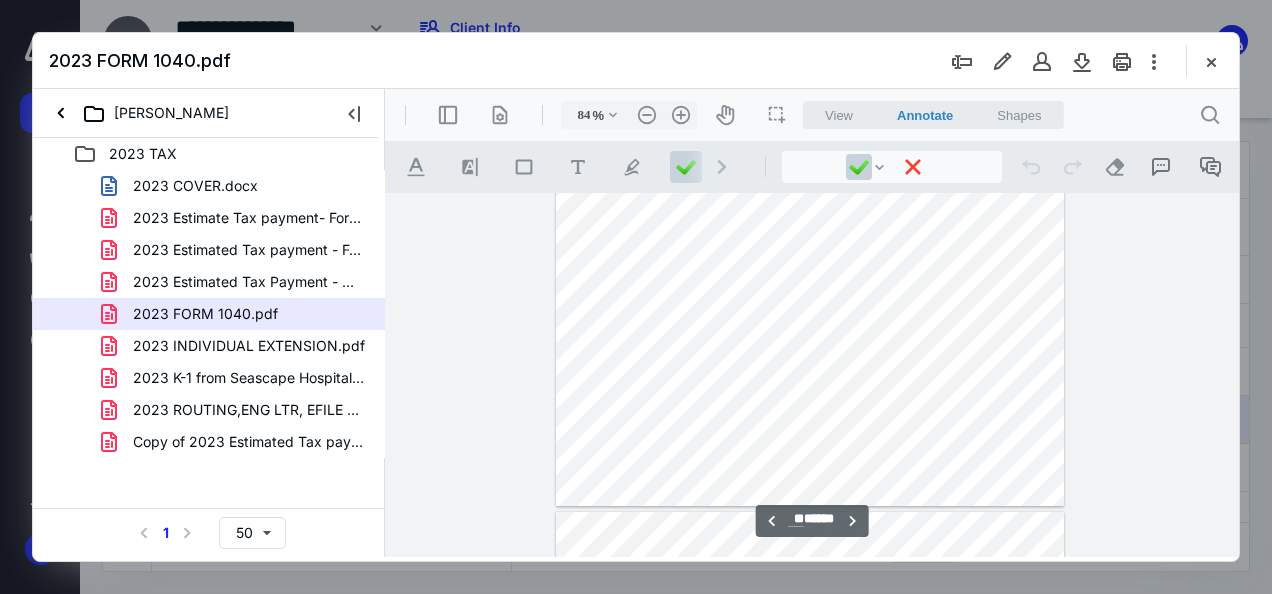 type on "**" 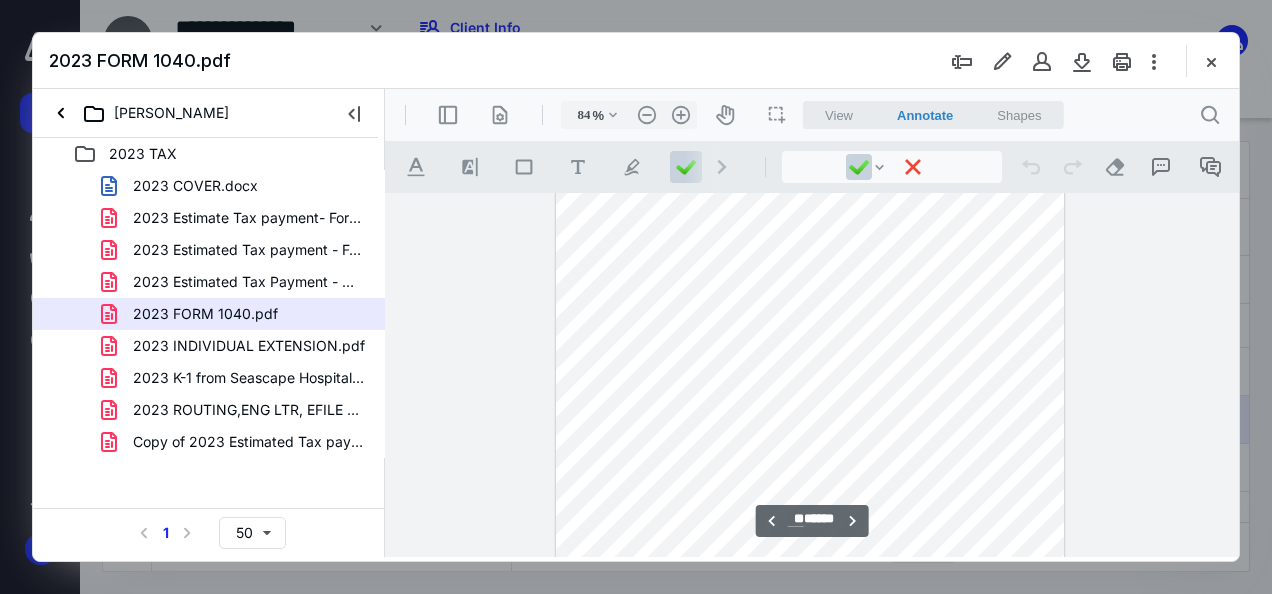 scroll, scrollTop: 15556, scrollLeft: 0, axis: vertical 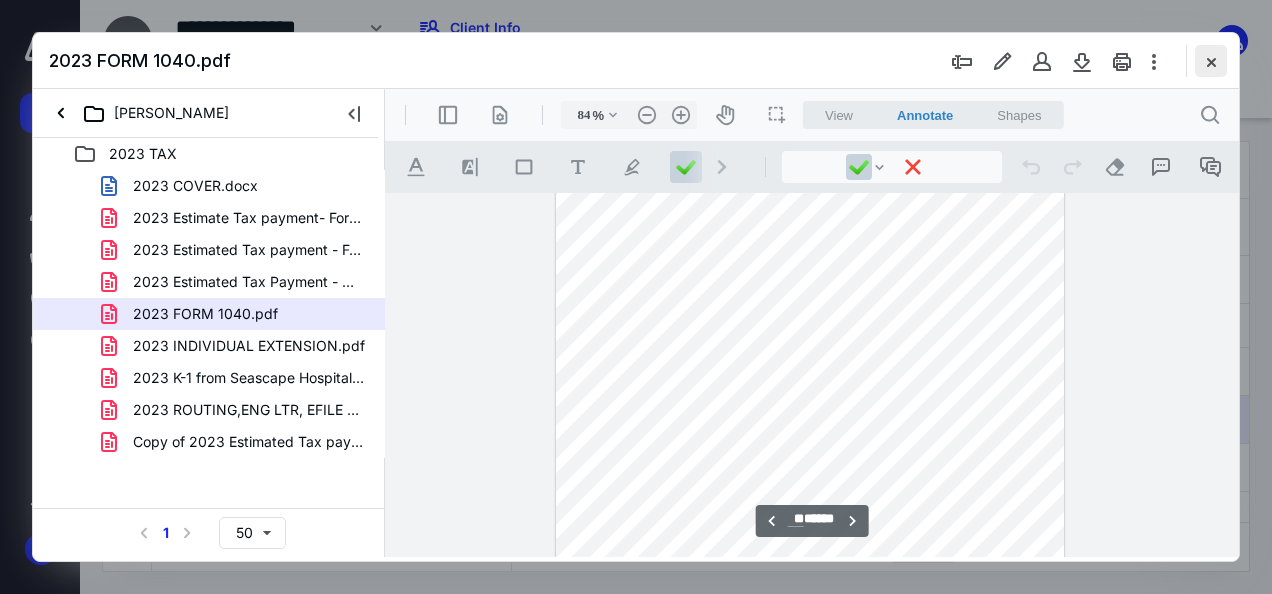 click at bounding box center (1211, 61) 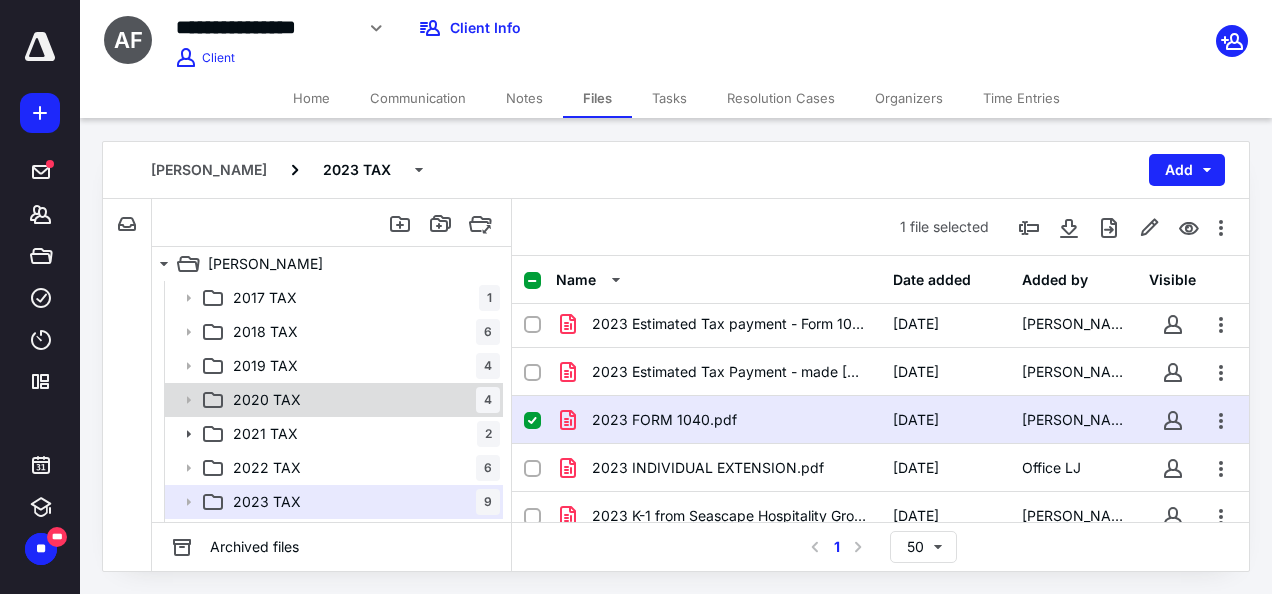 scroll, scrollTop: 199, scrollLeft: 0, axis: vertical 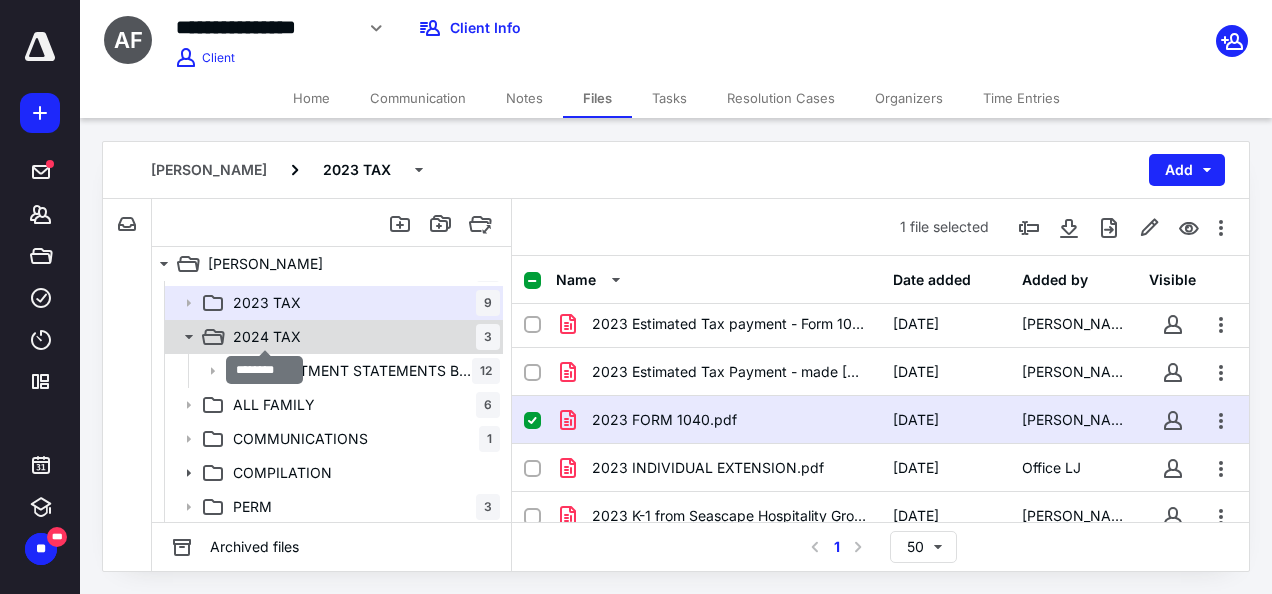 click on "2024 TAX" at bounding box center (267, 337) 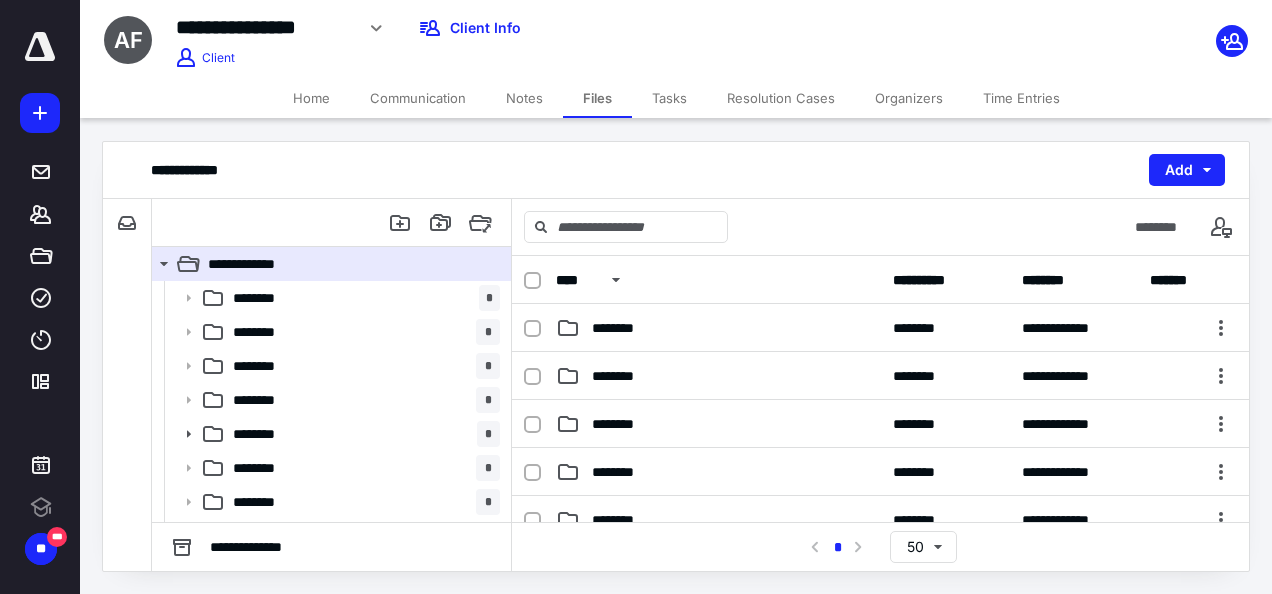 scroll, scrollTop: 0, scrollLeft: 0, axis: both 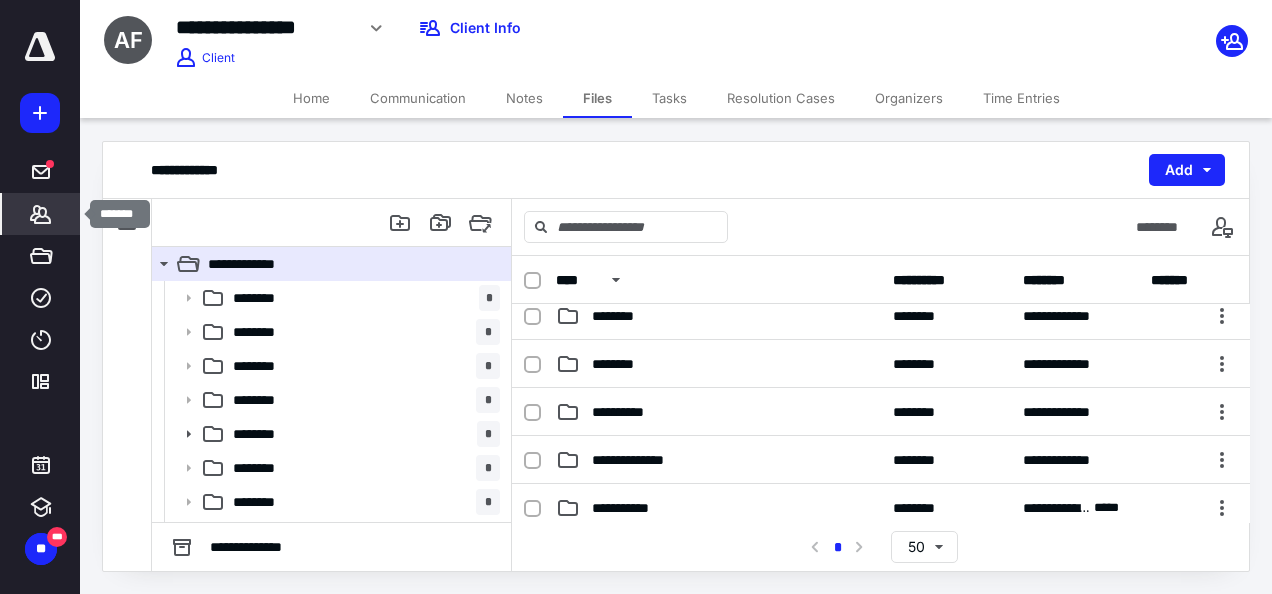 click on "*******" at bounding box center (41, 214) 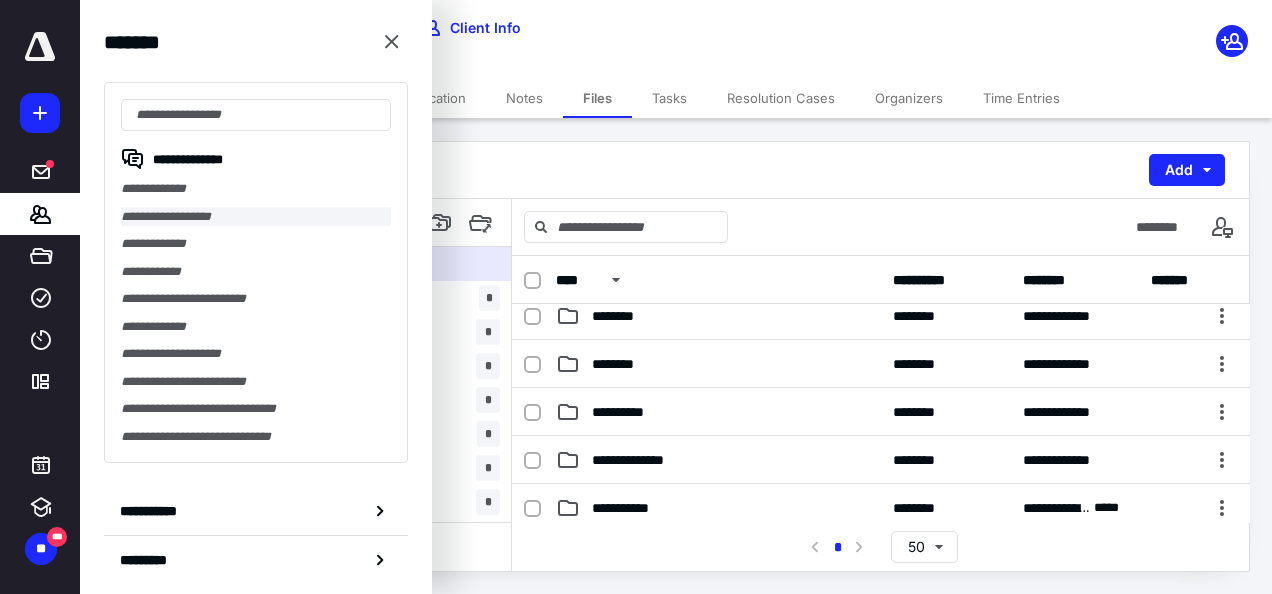 click on "**********" at bounding box center [256, 217] 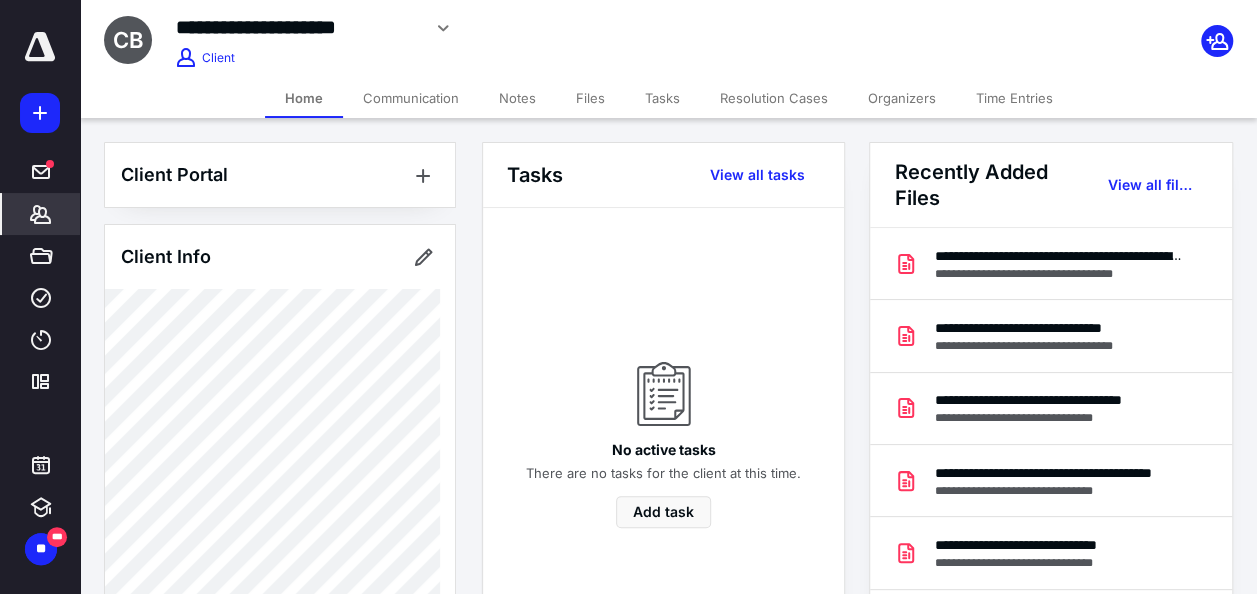 click on "Files" at bounding box center (590, 98) 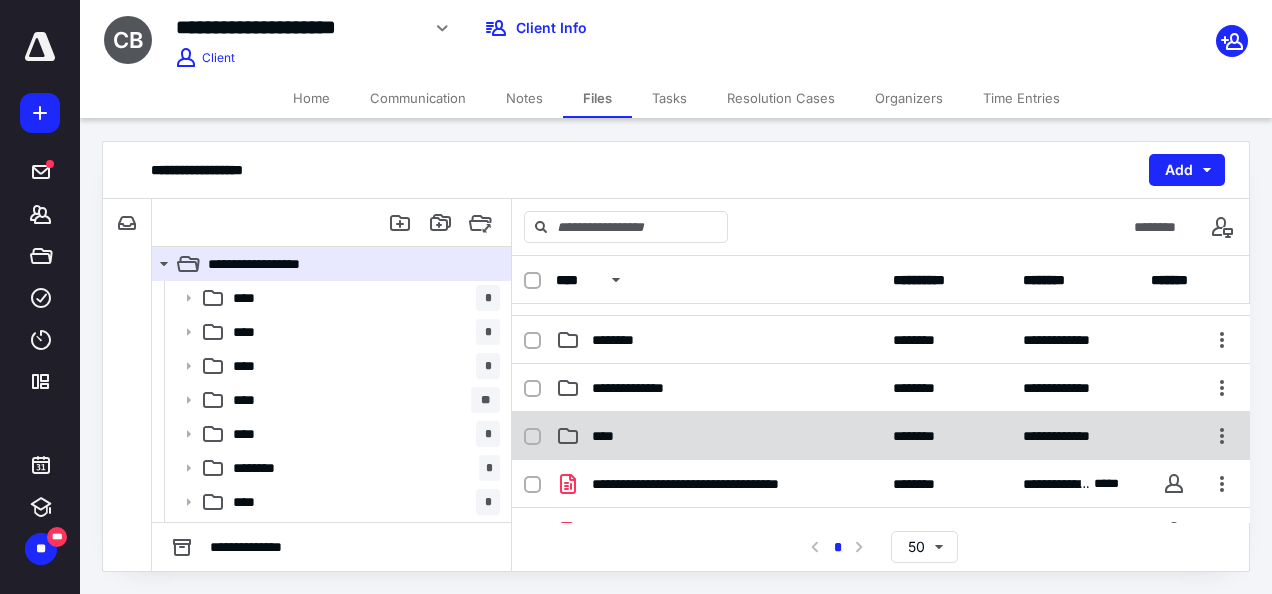 scroll, scrollTop: 800, scrollLeft: 0, axis: vertical 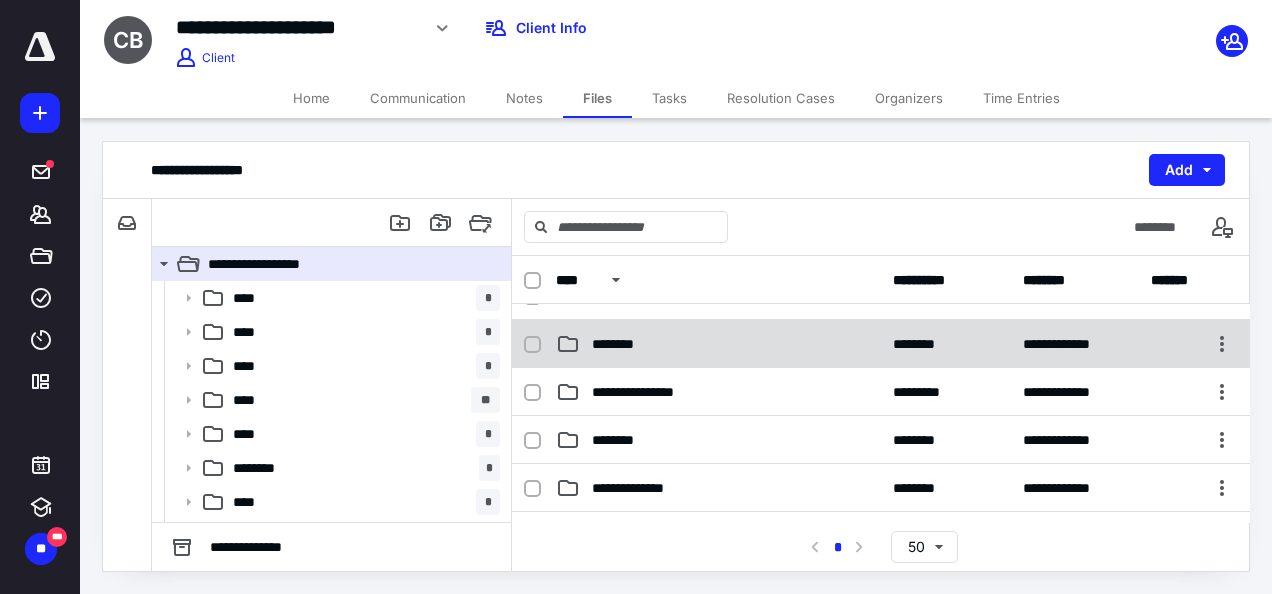 click on "********" at bounding box center (718, 344) 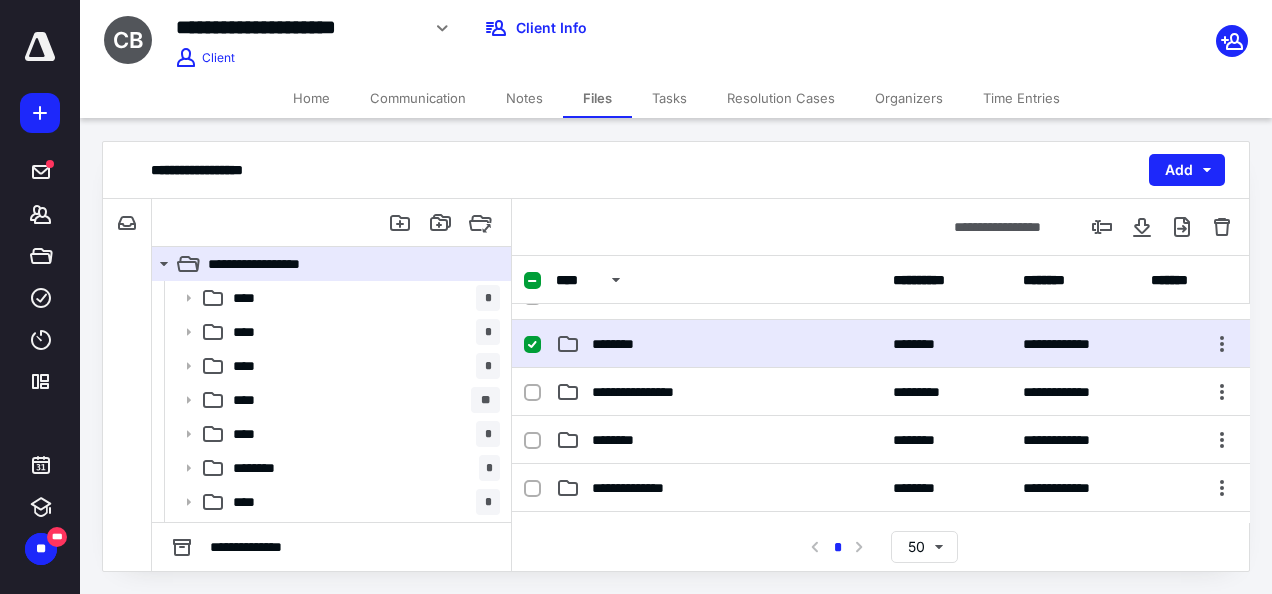click on "********" at bounding box center [718, 344] 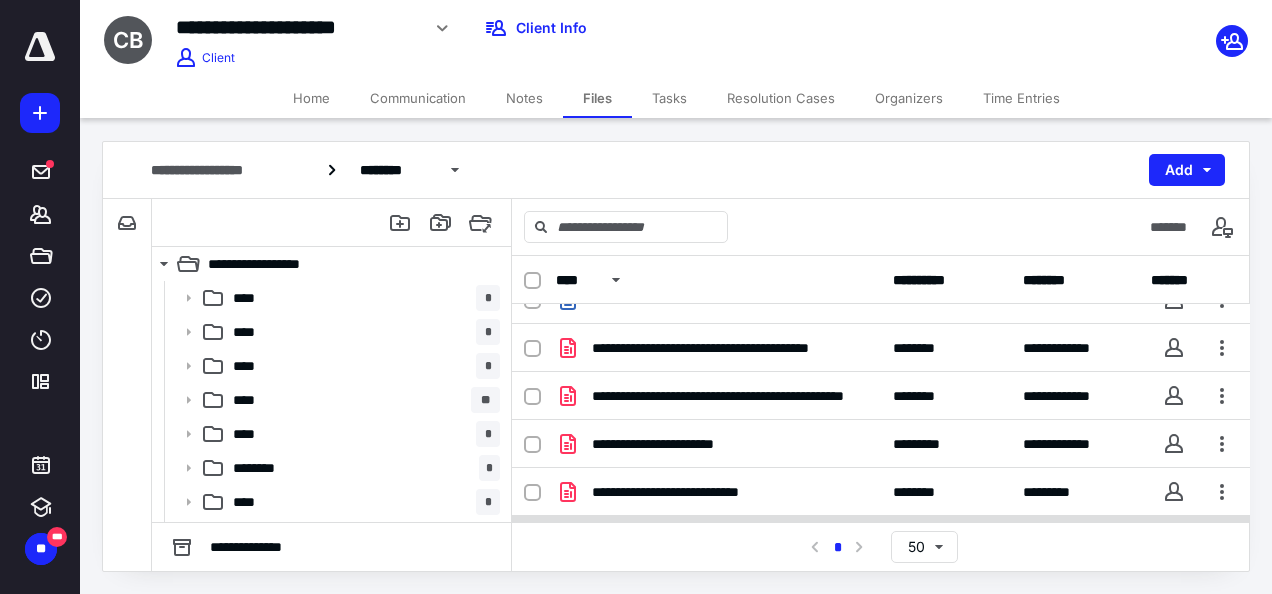 scroll, scrollTop: 0, scrollLeft: 0, axis: both 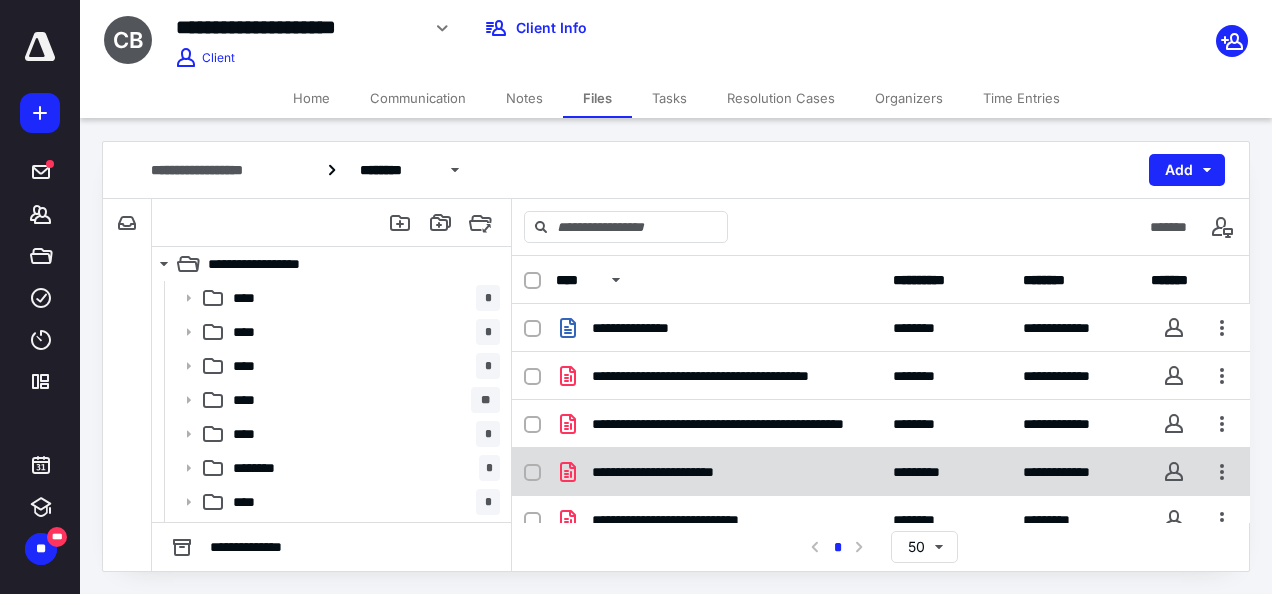 click on "**********" at bounding box center (718, 472) 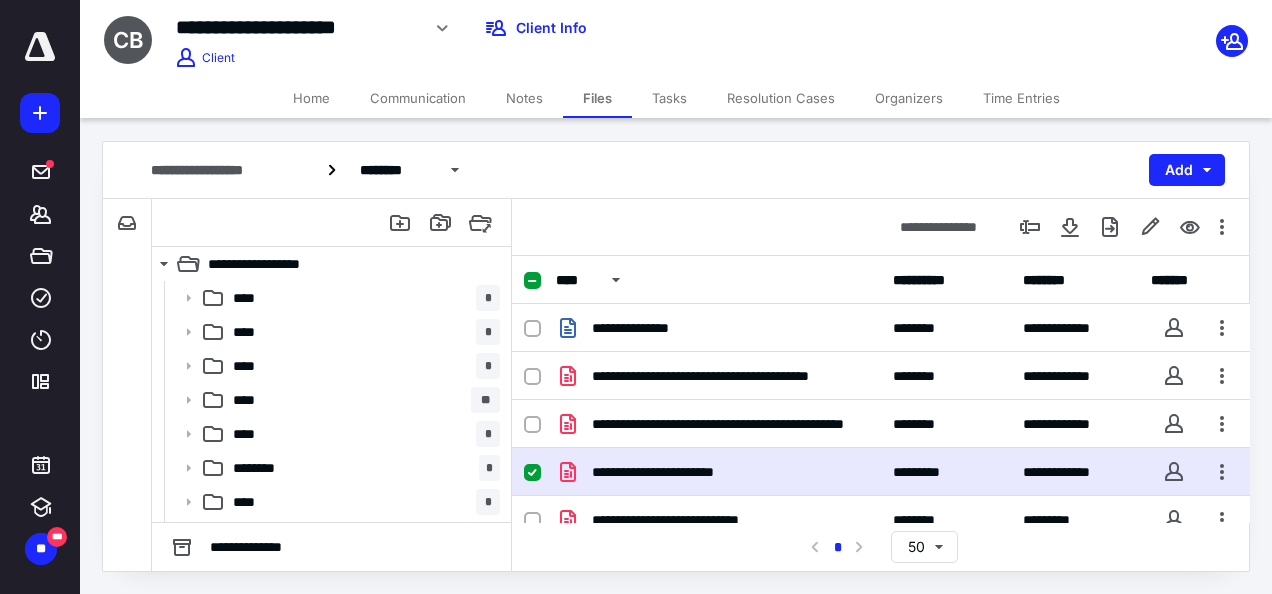 click on "**********" at bounding box center (718, 472) 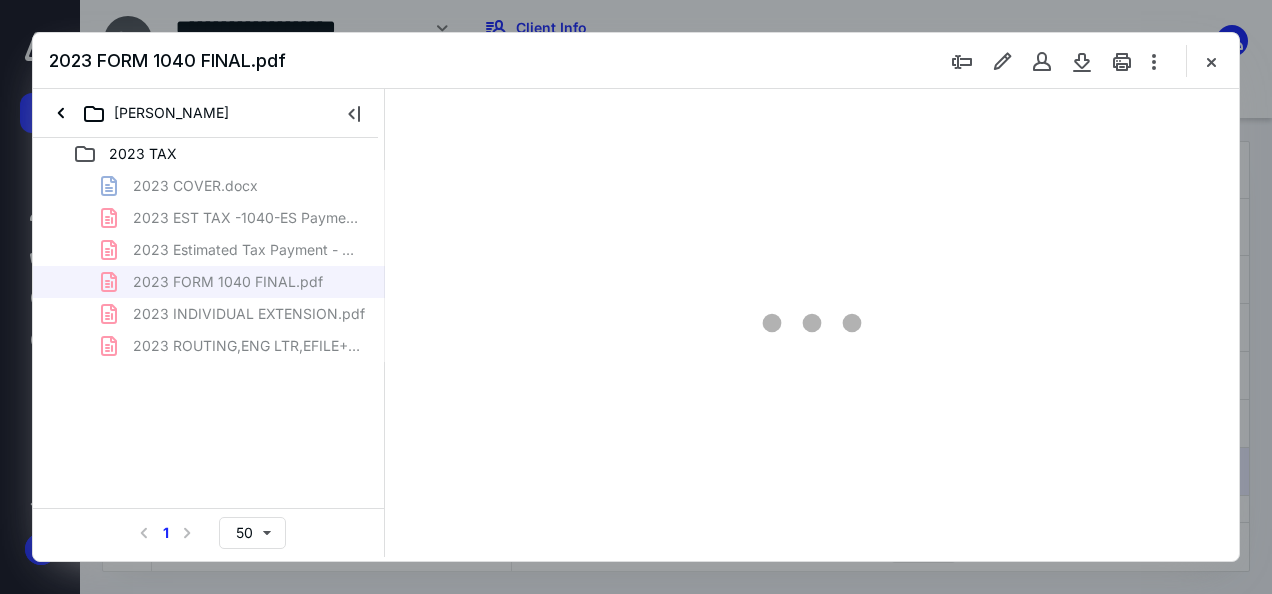 scroll, scrollTop: 0, scrollLeft: 0, axis: both 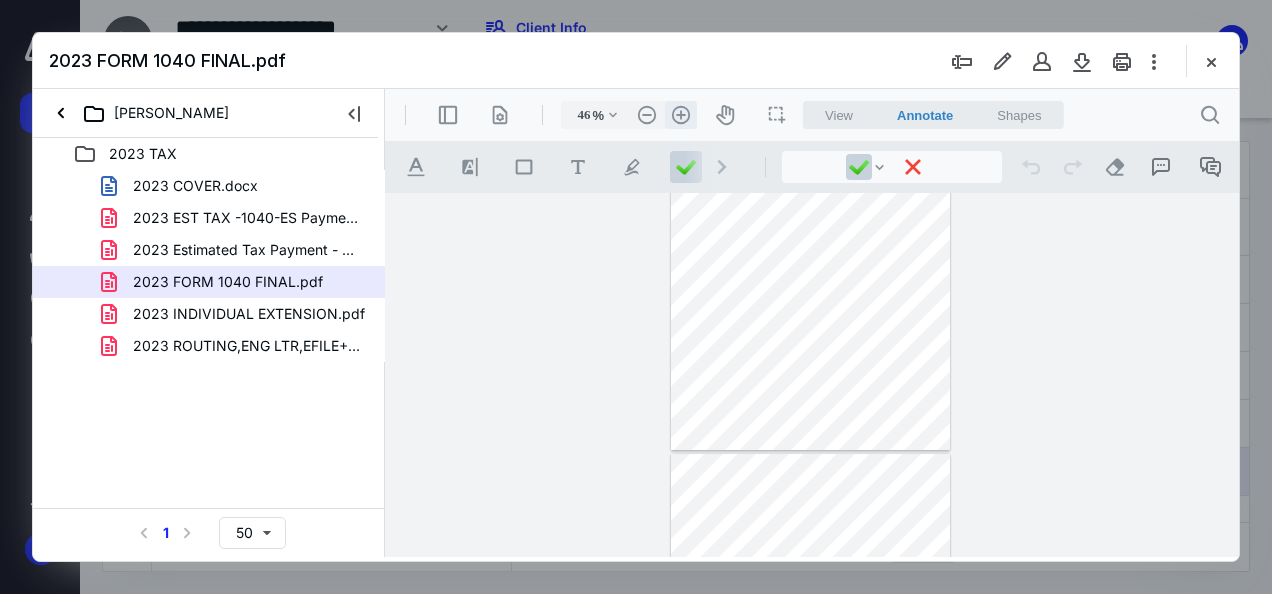 click on ".cls-1{fill:#abb0c4;} icon - header - zoom - in - line" at bounding box center [681, 115] 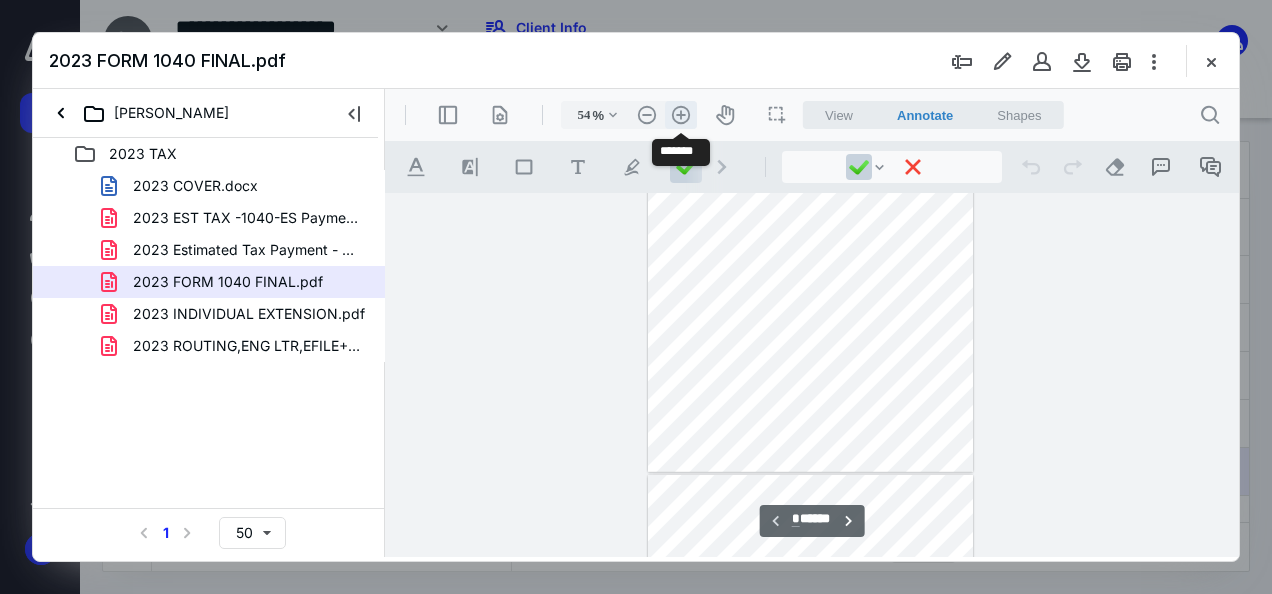 click on ".cls-1{fill:#abb0c4;} icon - header - zoom - in - line" at bounding box center [681, 115] 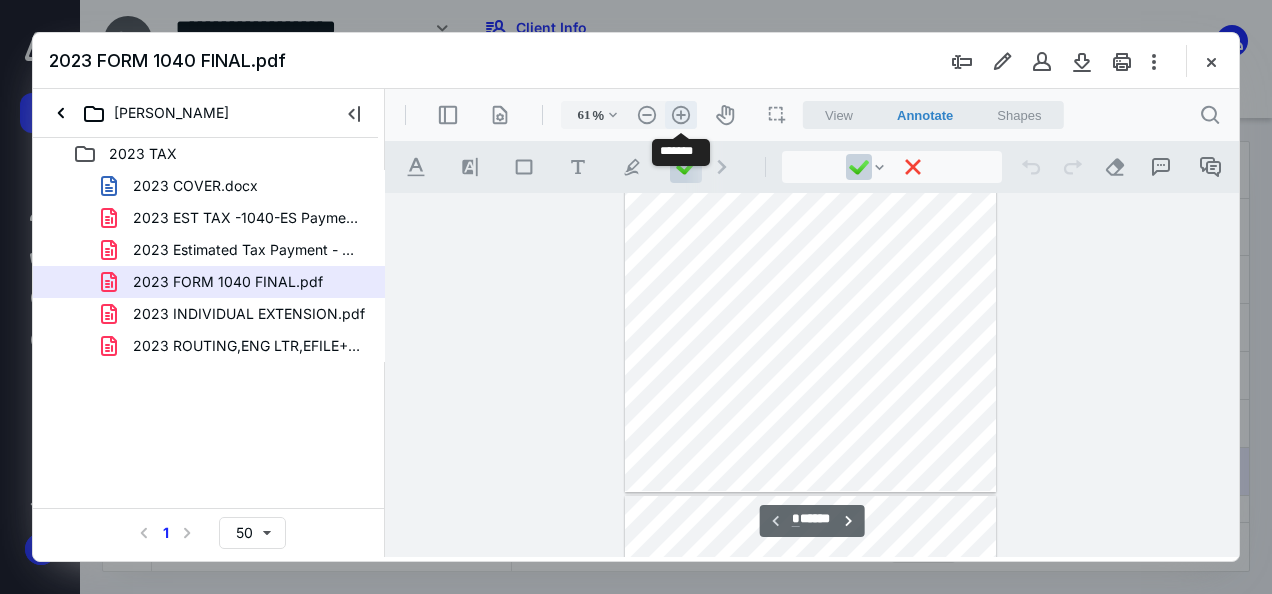 click on ".cls-1{fill:#abb0c4;} icon - header - zoom - in - line" at bounding box center [681, 115] 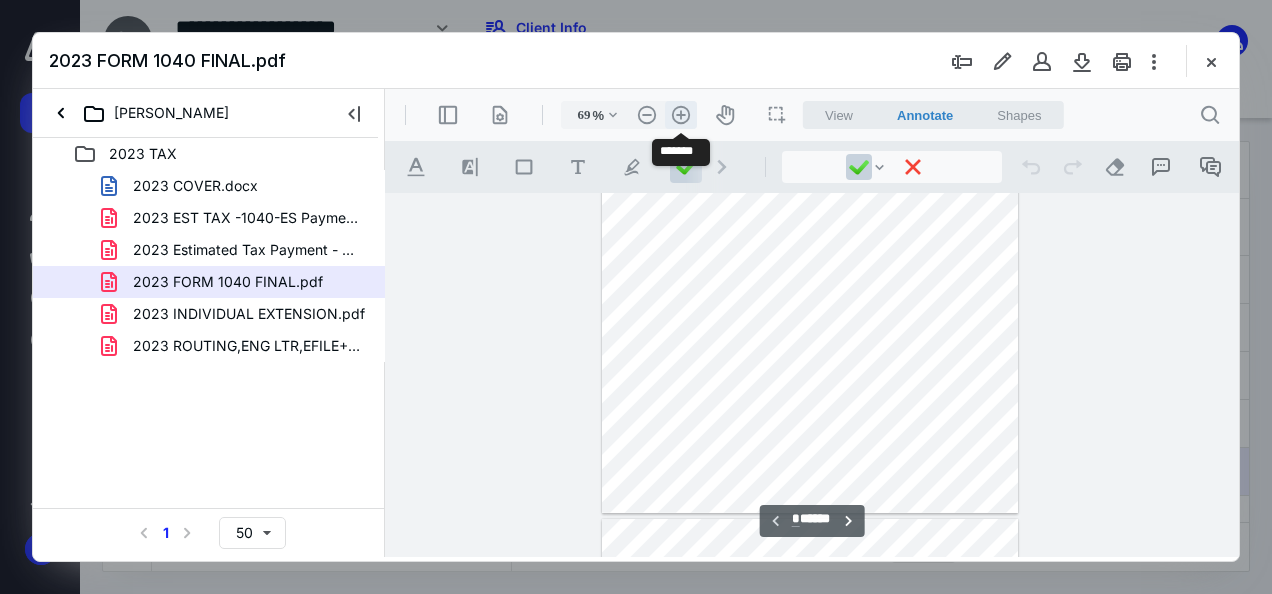 click on ".cls-1{fill:#abb0c4;} icon - header - zoom - in - line" at bounding box center [681, 115] 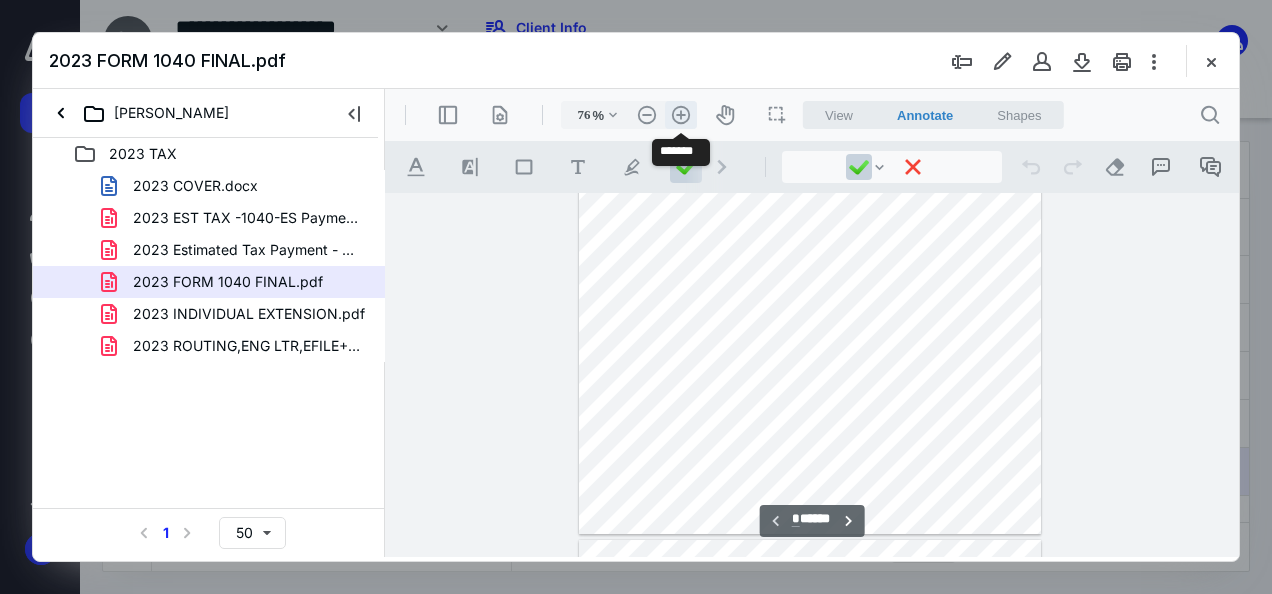 click on ".cls-1{fill:#abb0c4;} icon - header - zoom - in - line" at bounding box center [681, 115] 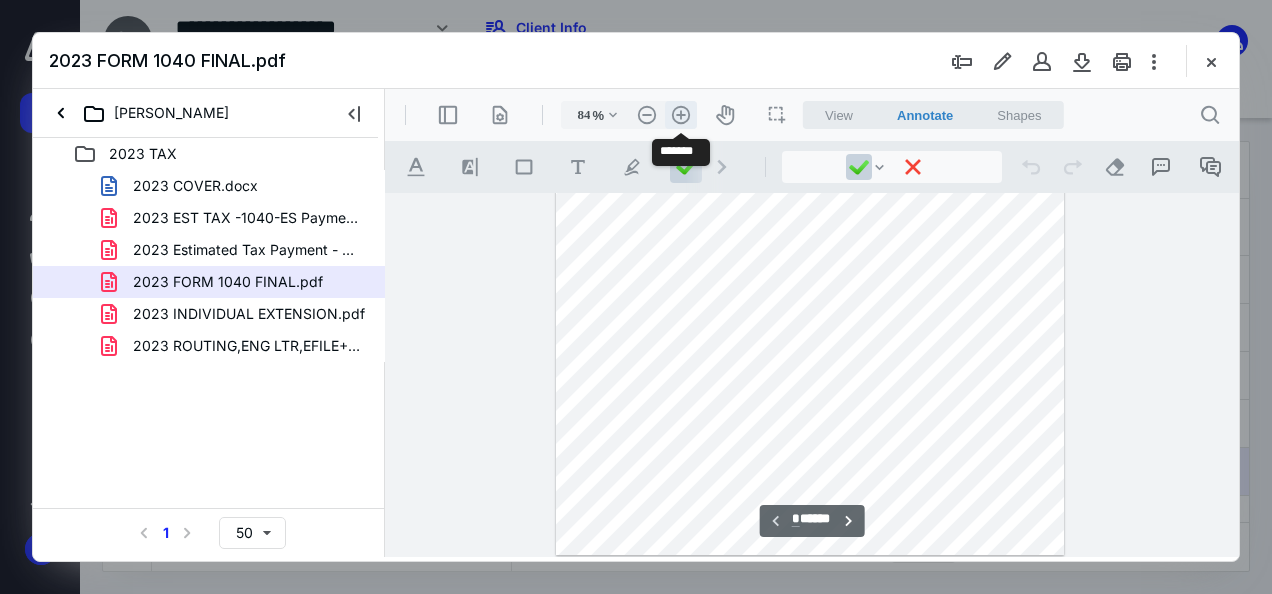 click on ".cls-1{fill:#abb0c4;} icon - header - zoom - in - line" at bounding box center [681, 115] 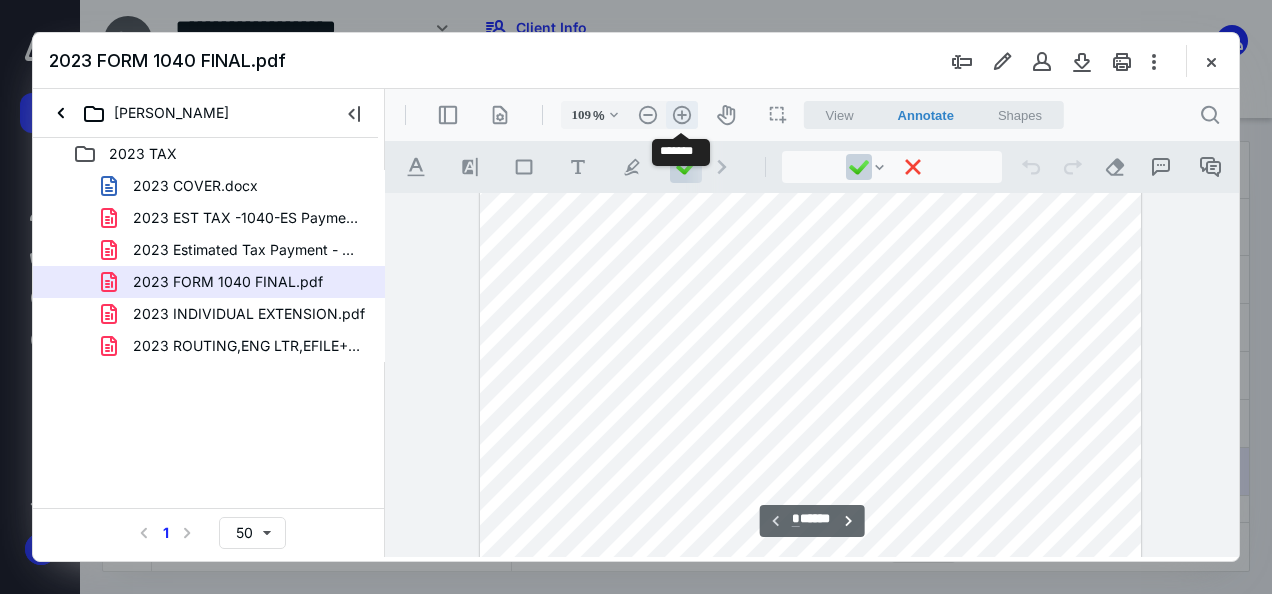 scroll, scrollTop: 558, scrollLeft: 0, axis: vertical 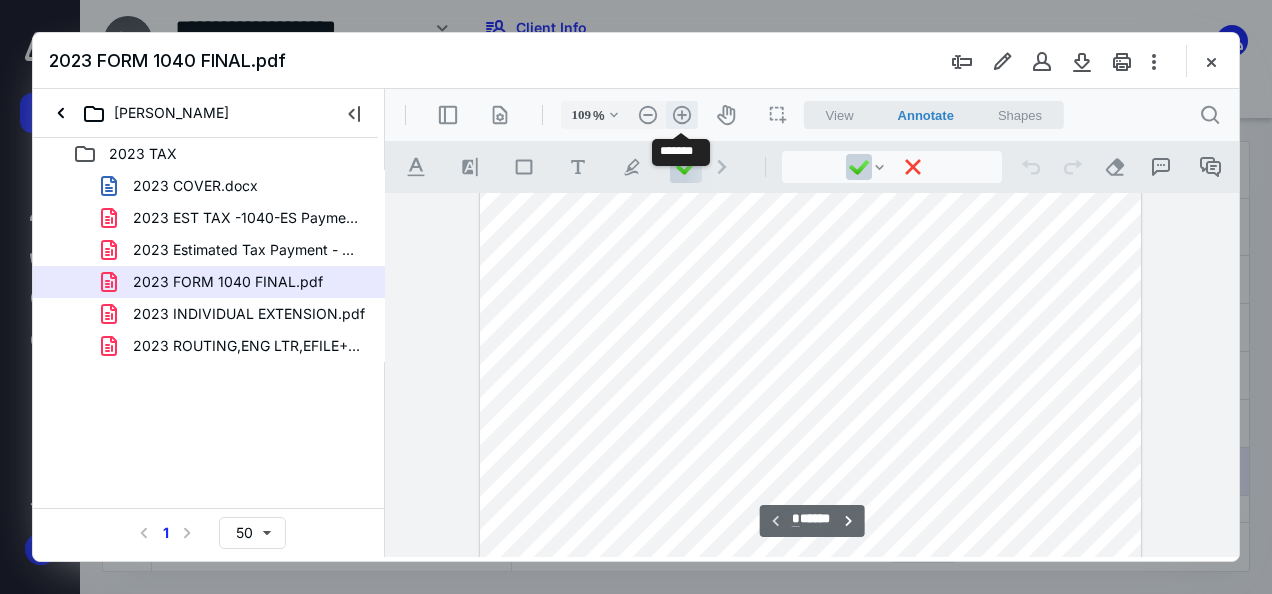 click on ".cls-1{fill:#abb0c4;} icon - header - zoom - in - line" at bounding box center [682, 115] 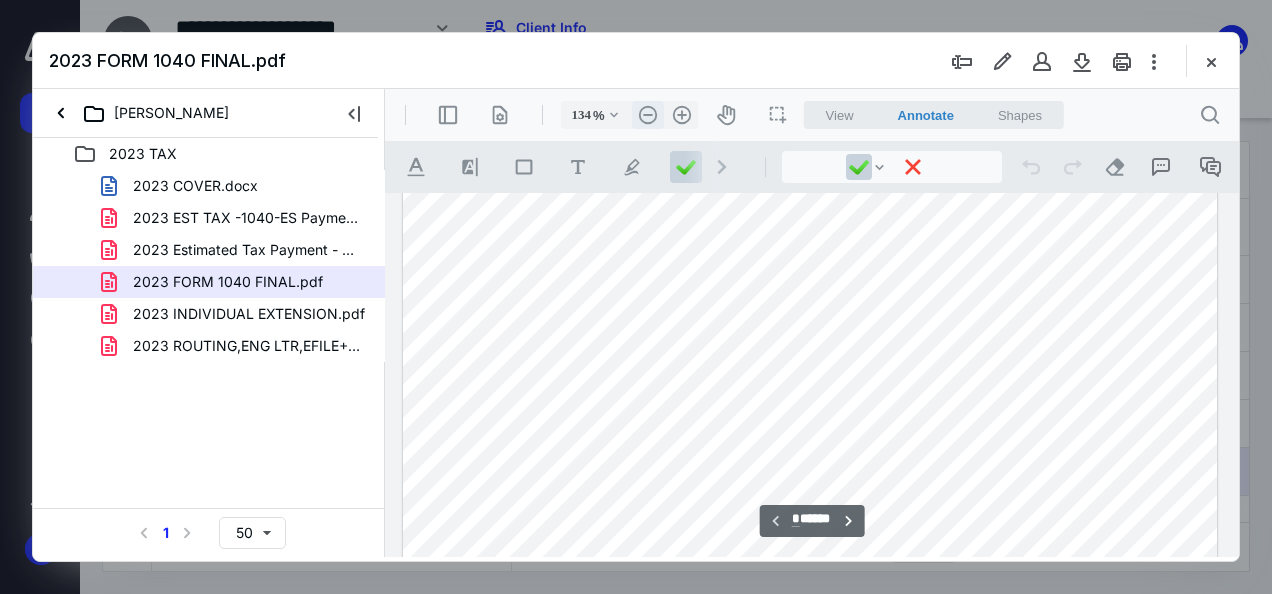 drag, startPoint x: 653, startPoint y: 131, endPoint x: 645, endPoint y: 119, distance: 14.422205 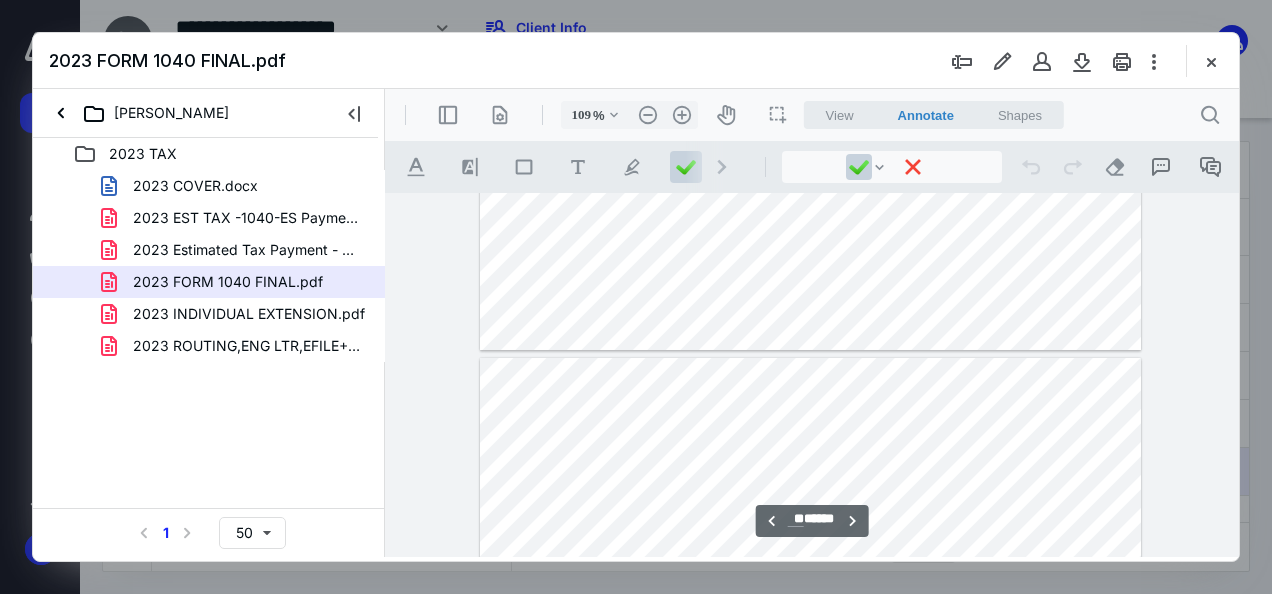 scroll, scrollTop: 24028, scrollLeft: 0, axis: vertical 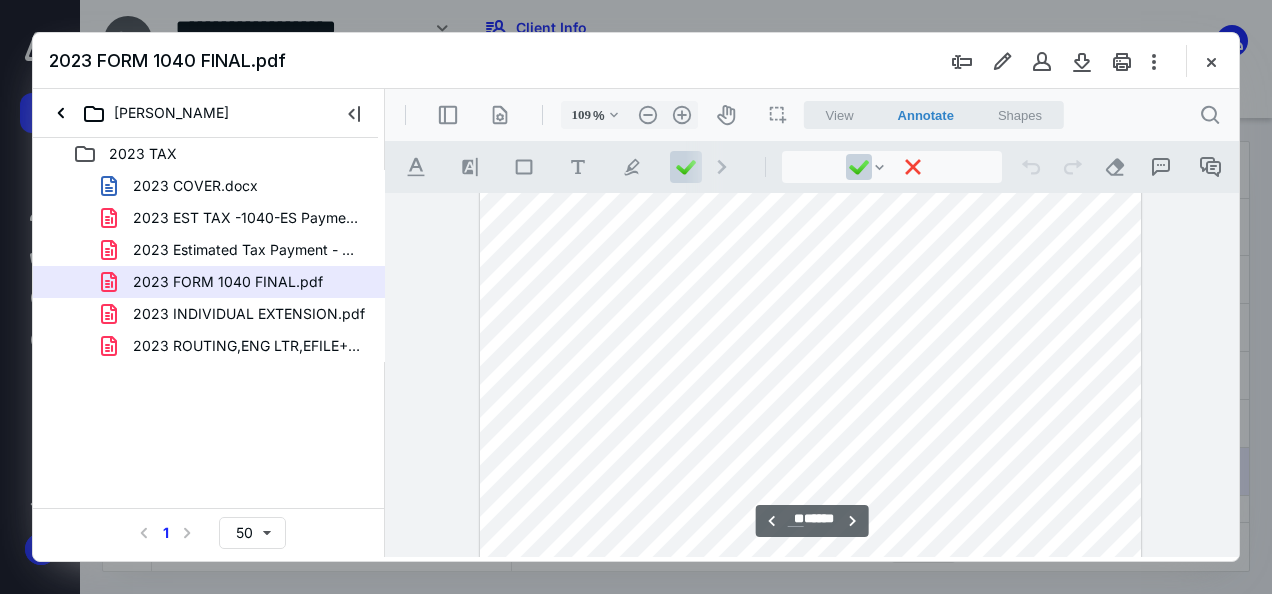 type on "**" 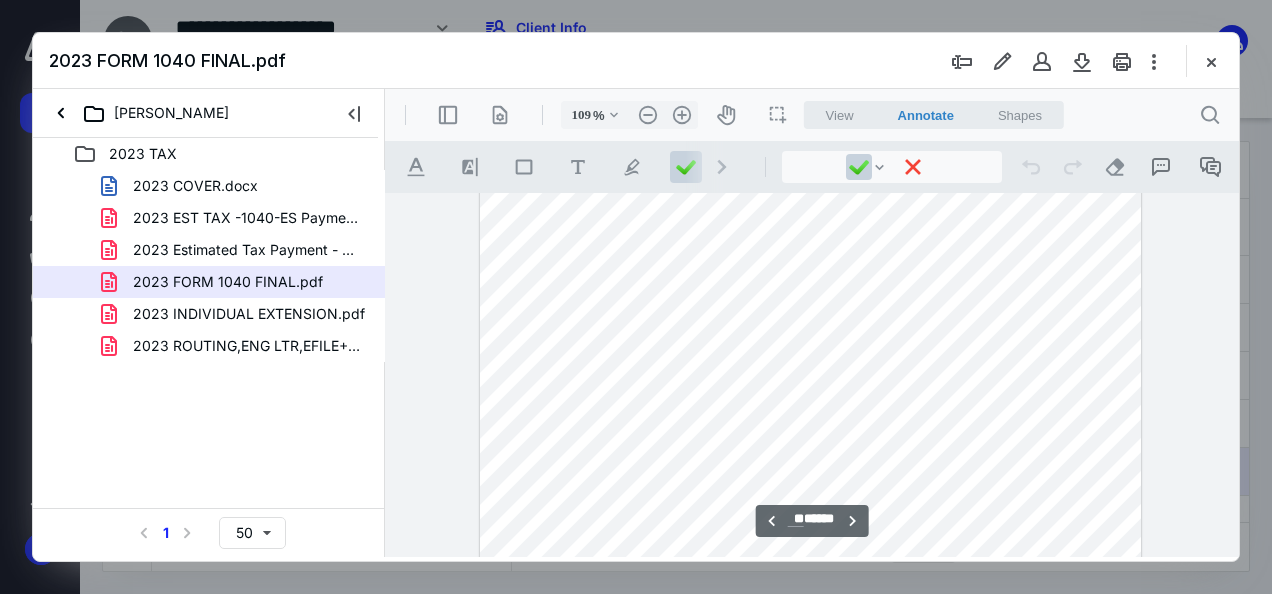scroll, scrollTop: 25228, scrollLeft: 0, axis: vertical 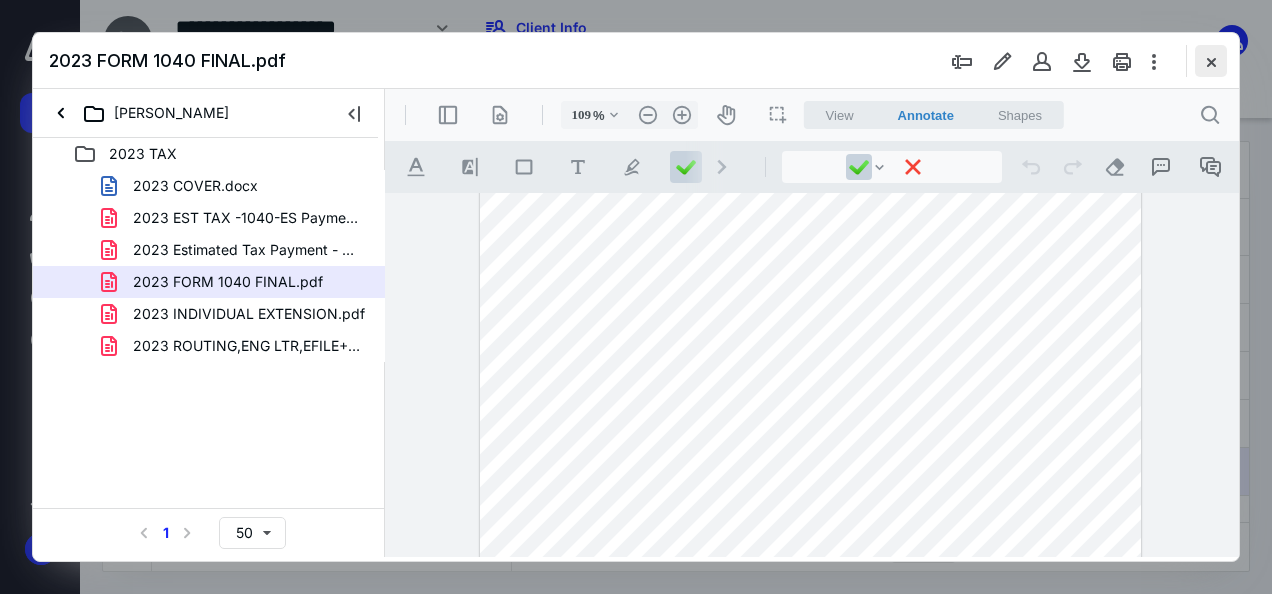 click at bounding box center (1211, 61) 